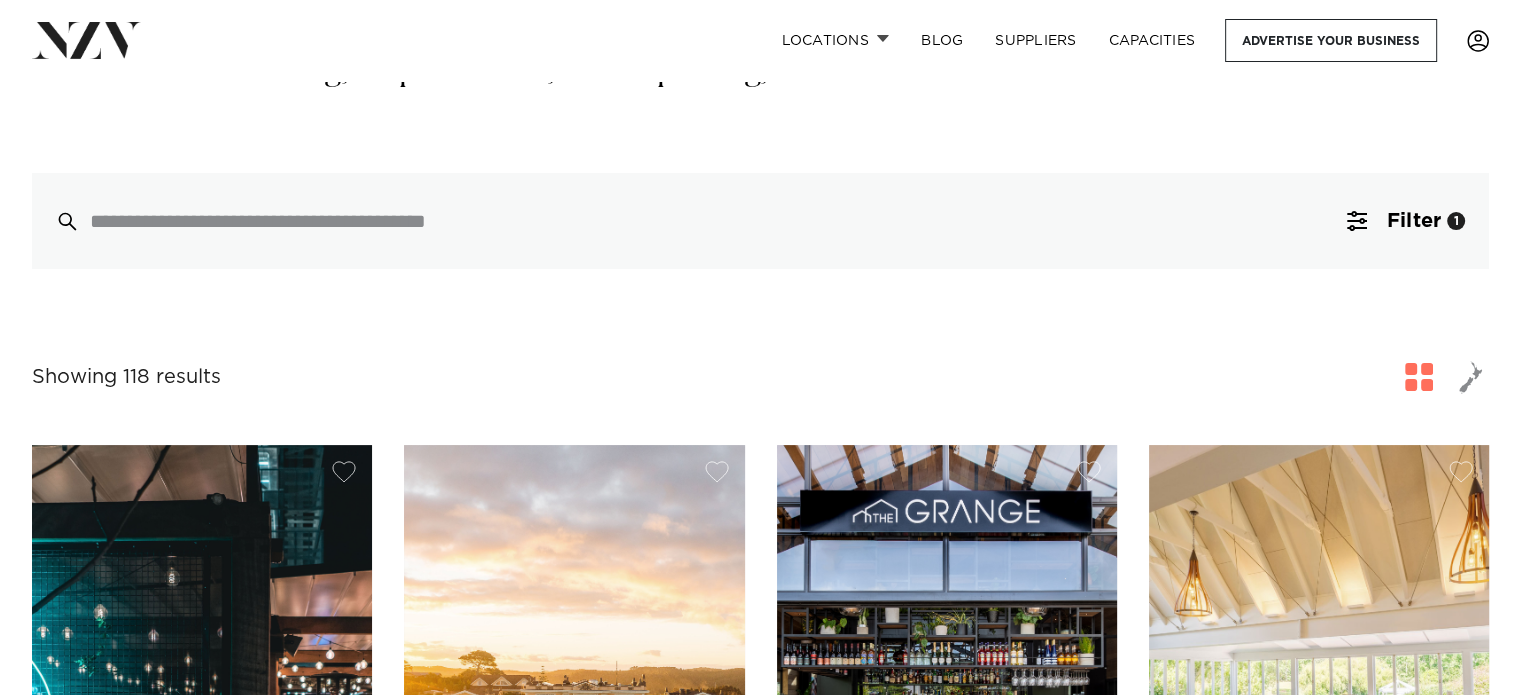 scroll, scrollTop: 699, scrollLeft: 0, axis: vertical 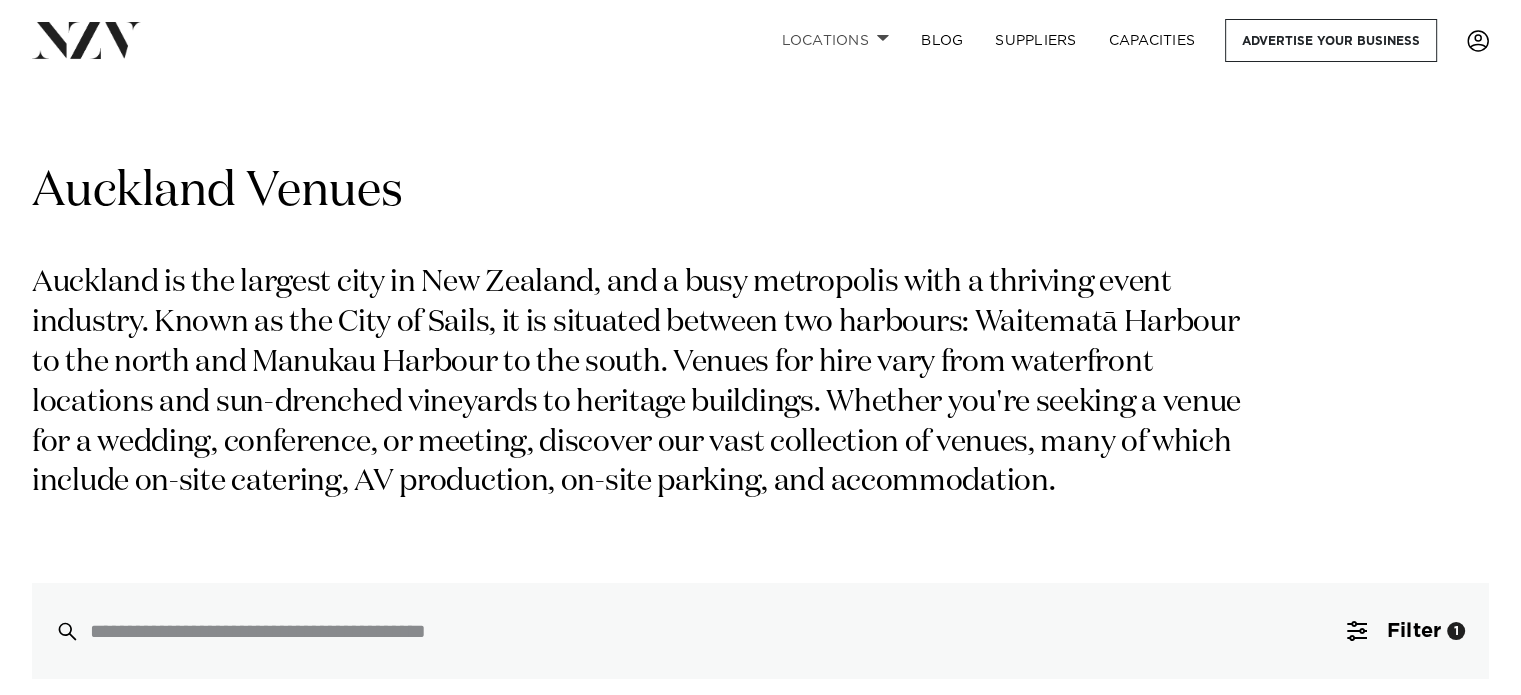 click on "Locations" at bounding box center (835, 40) 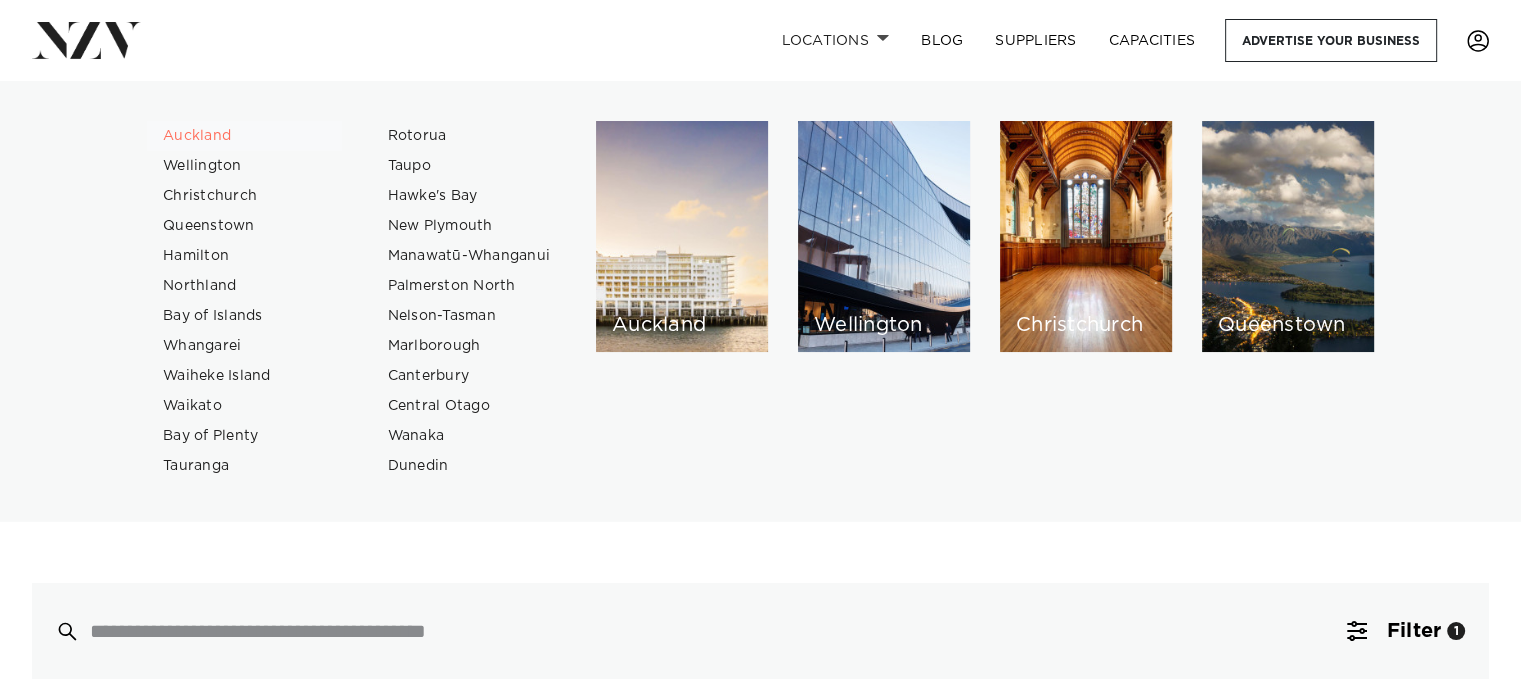 click on "Auckland" at bounding box center (244, 136) 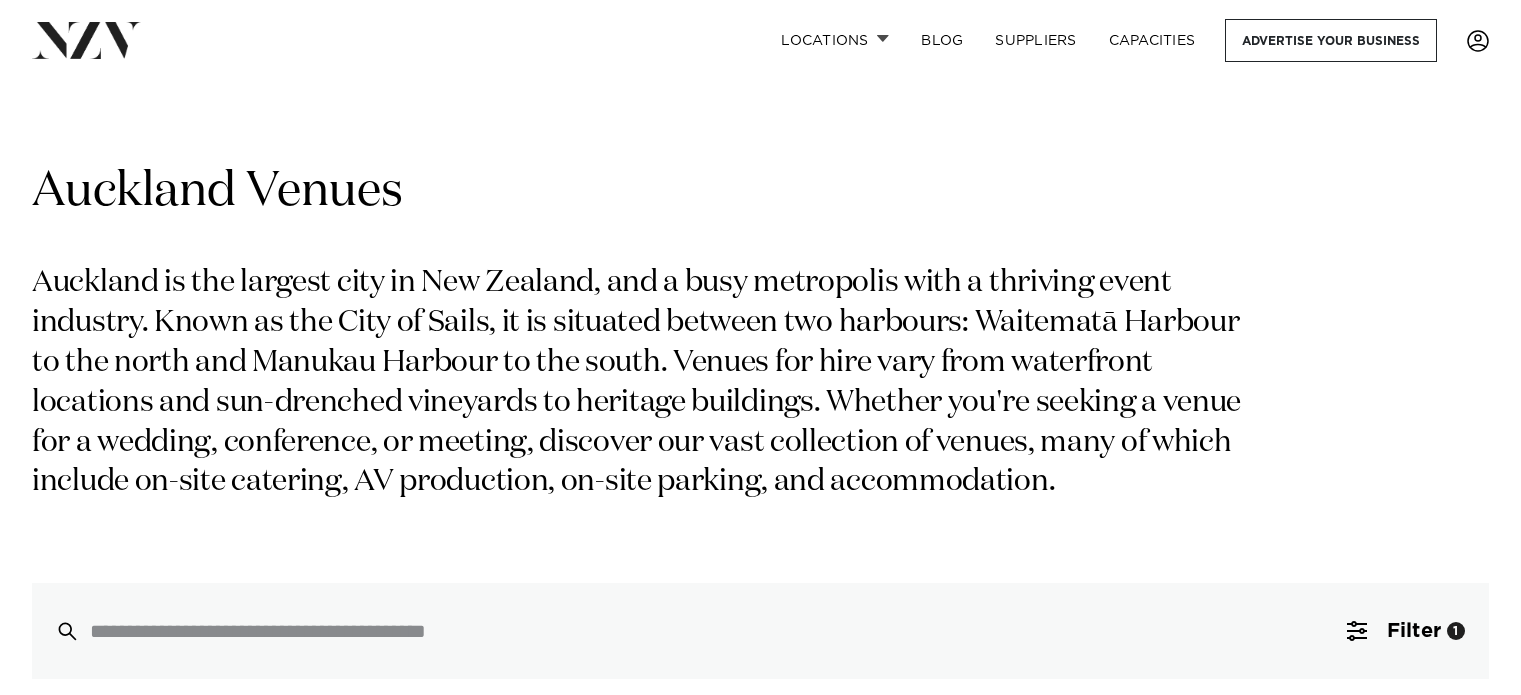 scroll, scrollTop: 400, scrollLeft: 0, axis: vertical 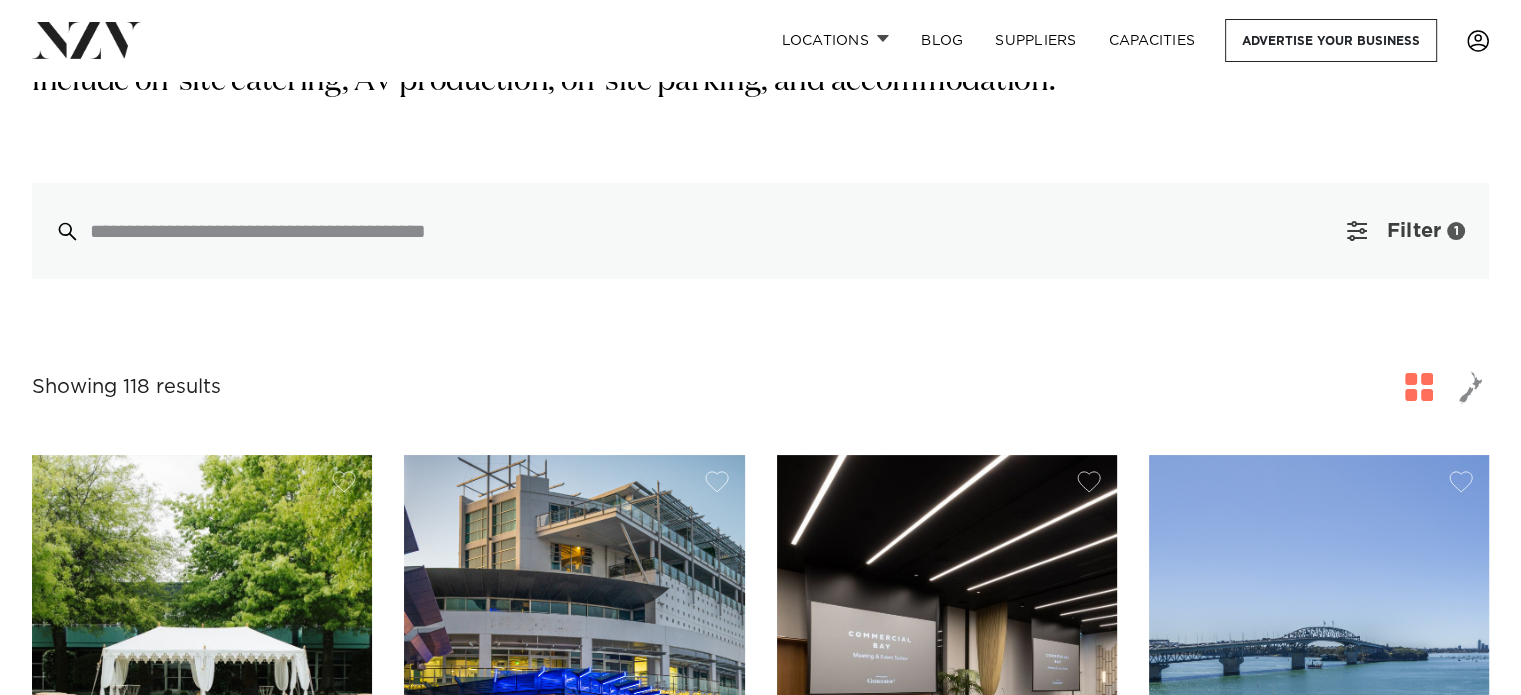 click on "Filter" at bounding box center (1414, 231) 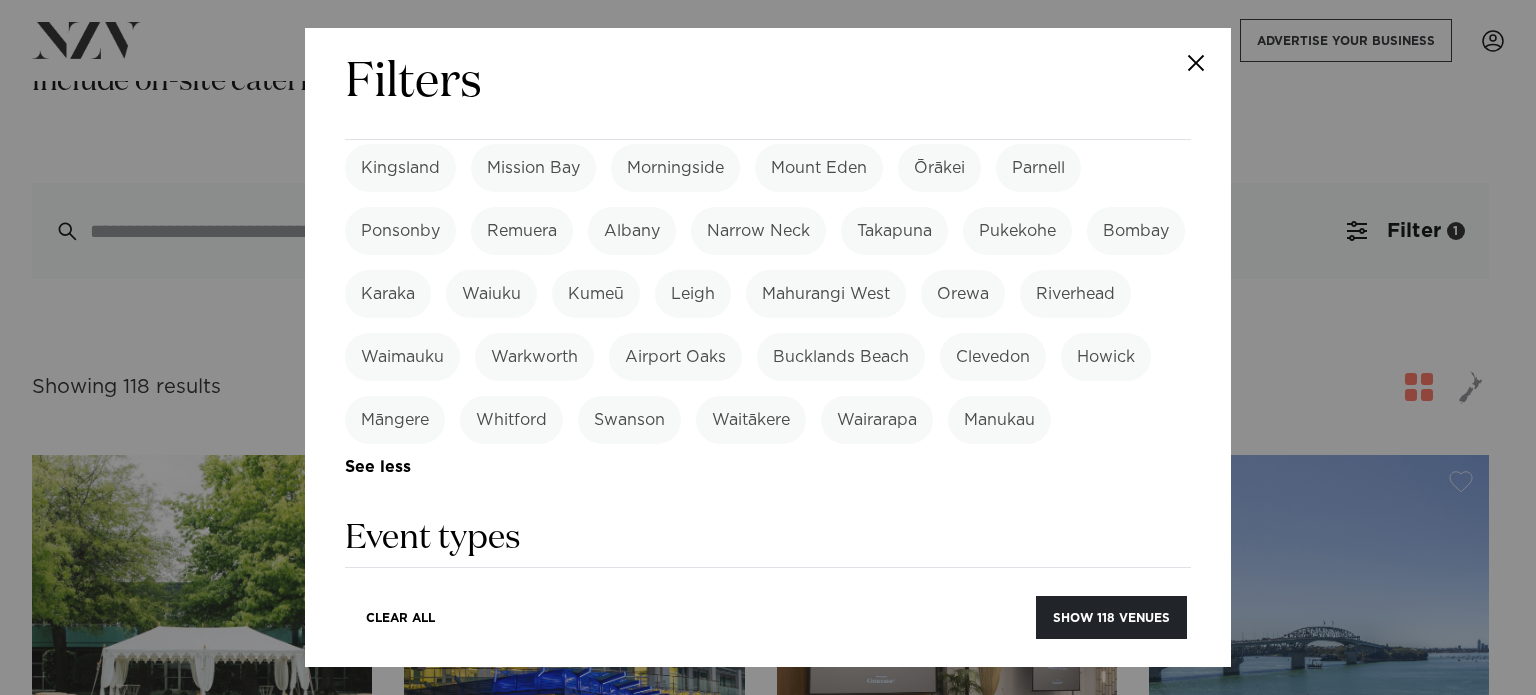 scroll, scrollTop: 500, scrollLeft: 0, axis: vertical 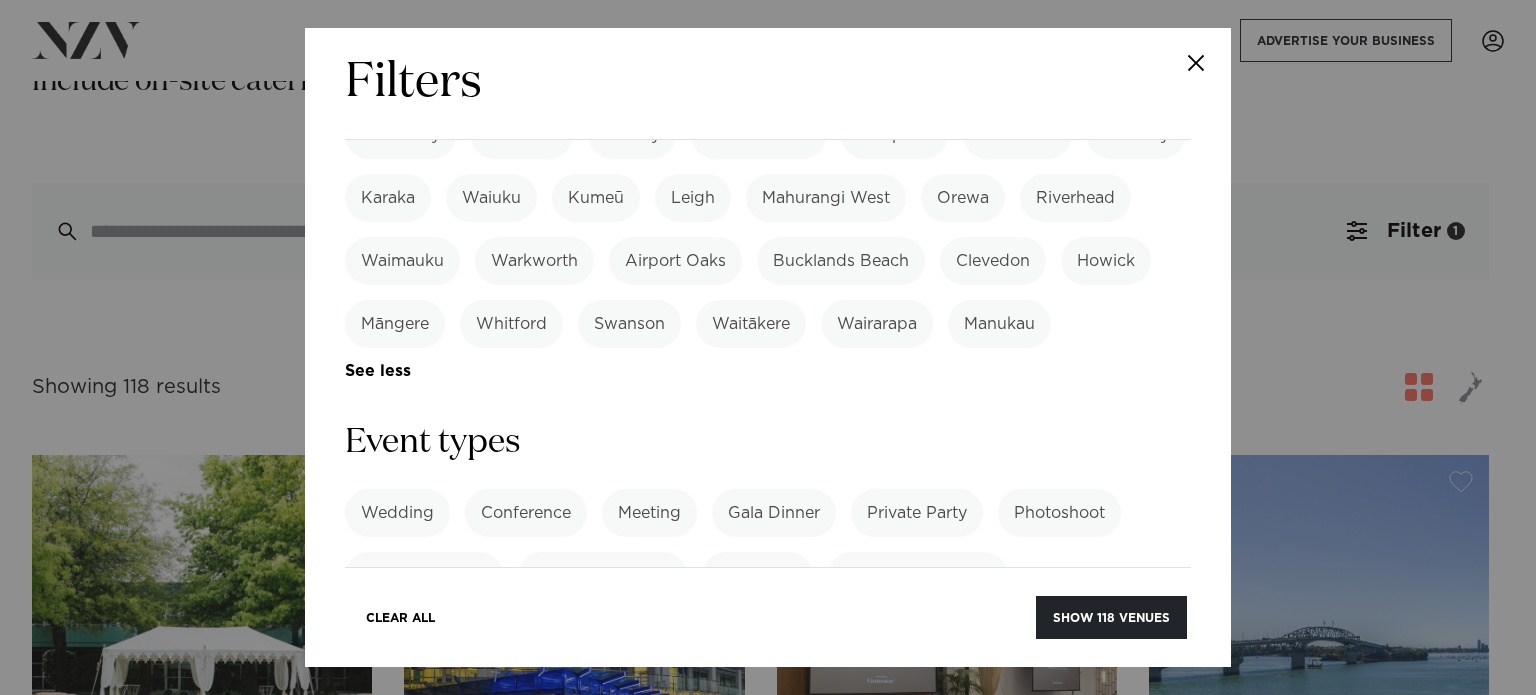 click on "Manukau" at bounding box center [999, 324] 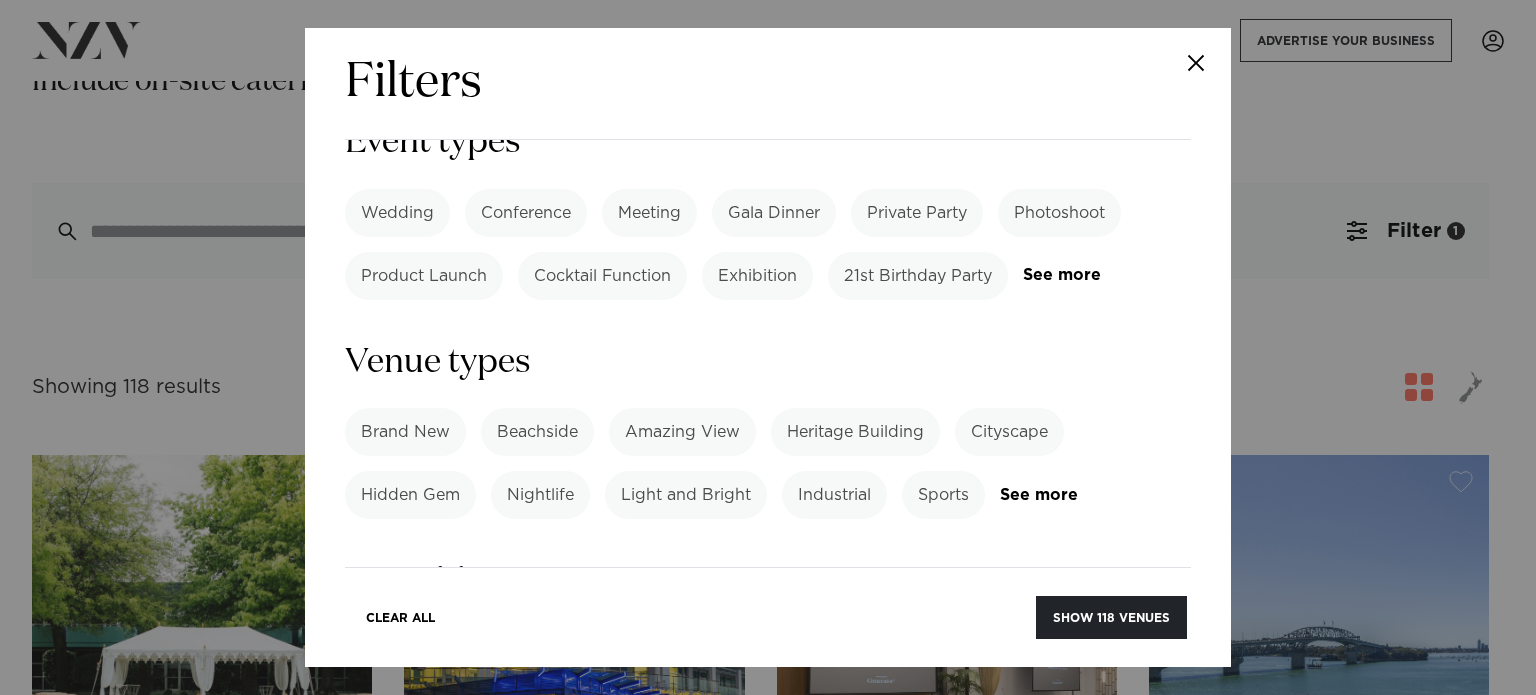 click on "Conference" at bounding box center (526, 213) 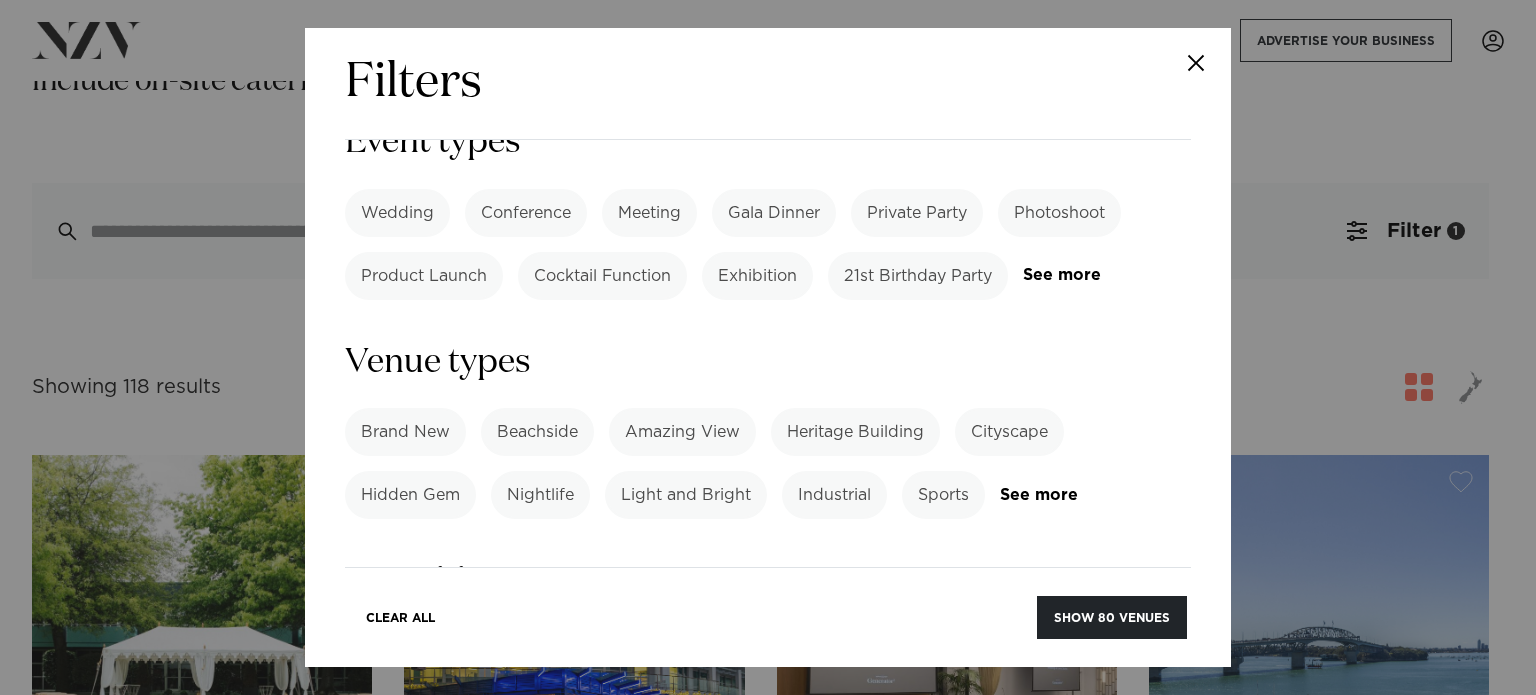 click on "Meeting" at bounding box center (649, 213) 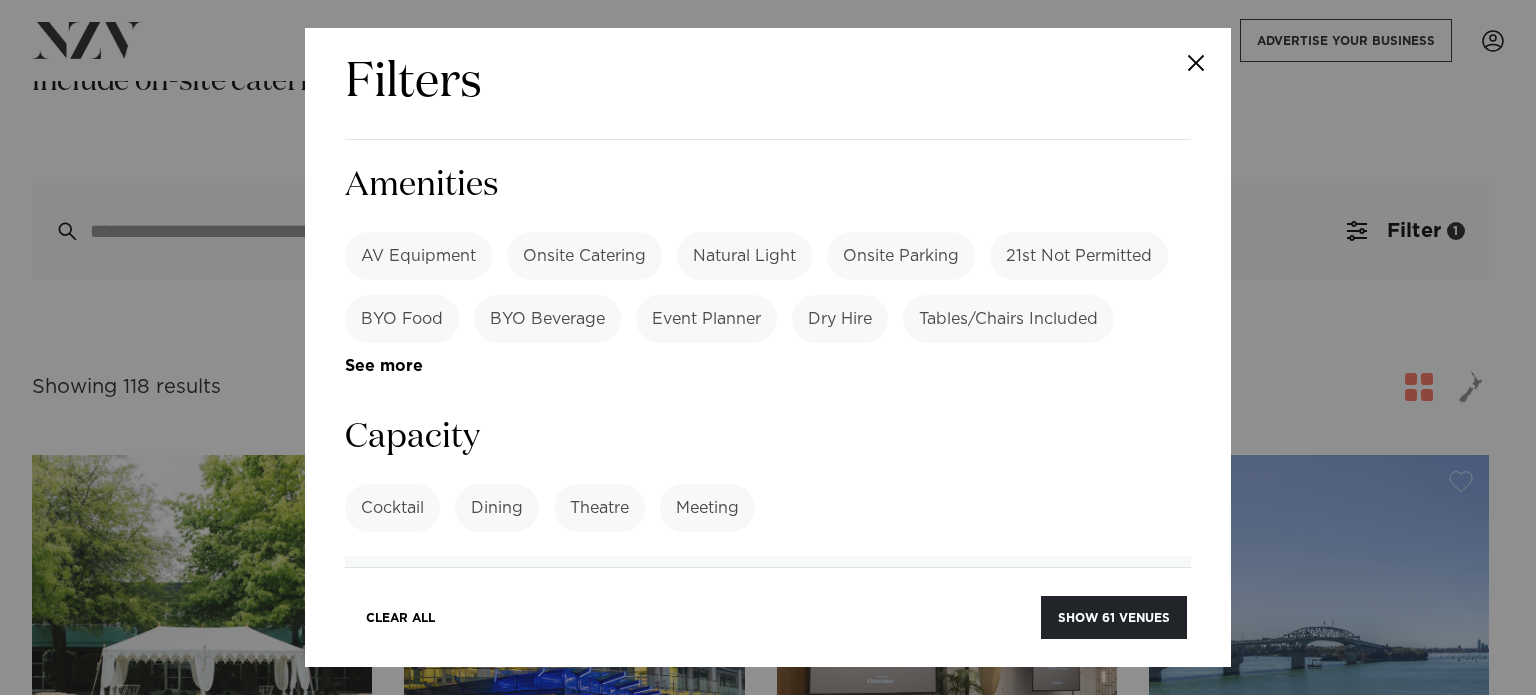 scroll, scrollTop: 1200, scrollLeft: 0, axis: vertical 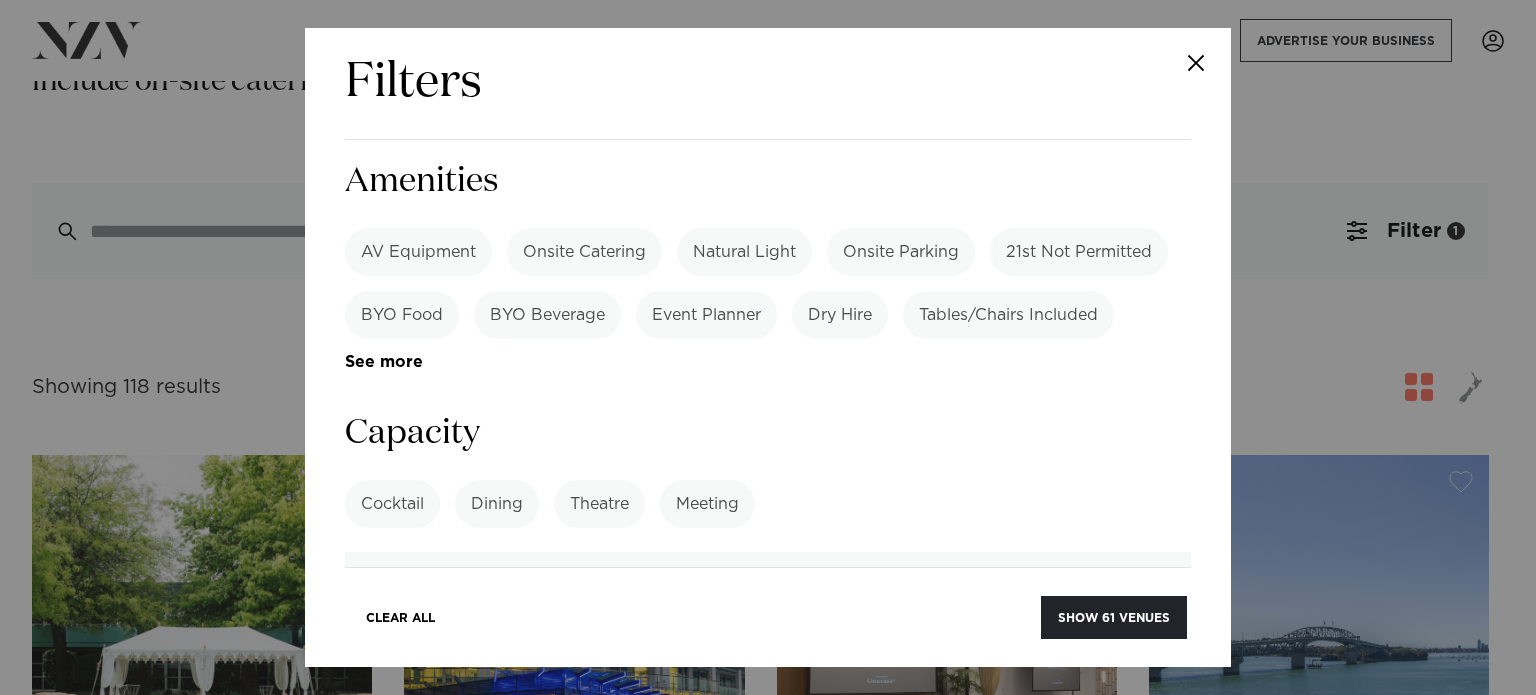 click on "AV Equipment" at bounding box center [418, 252] 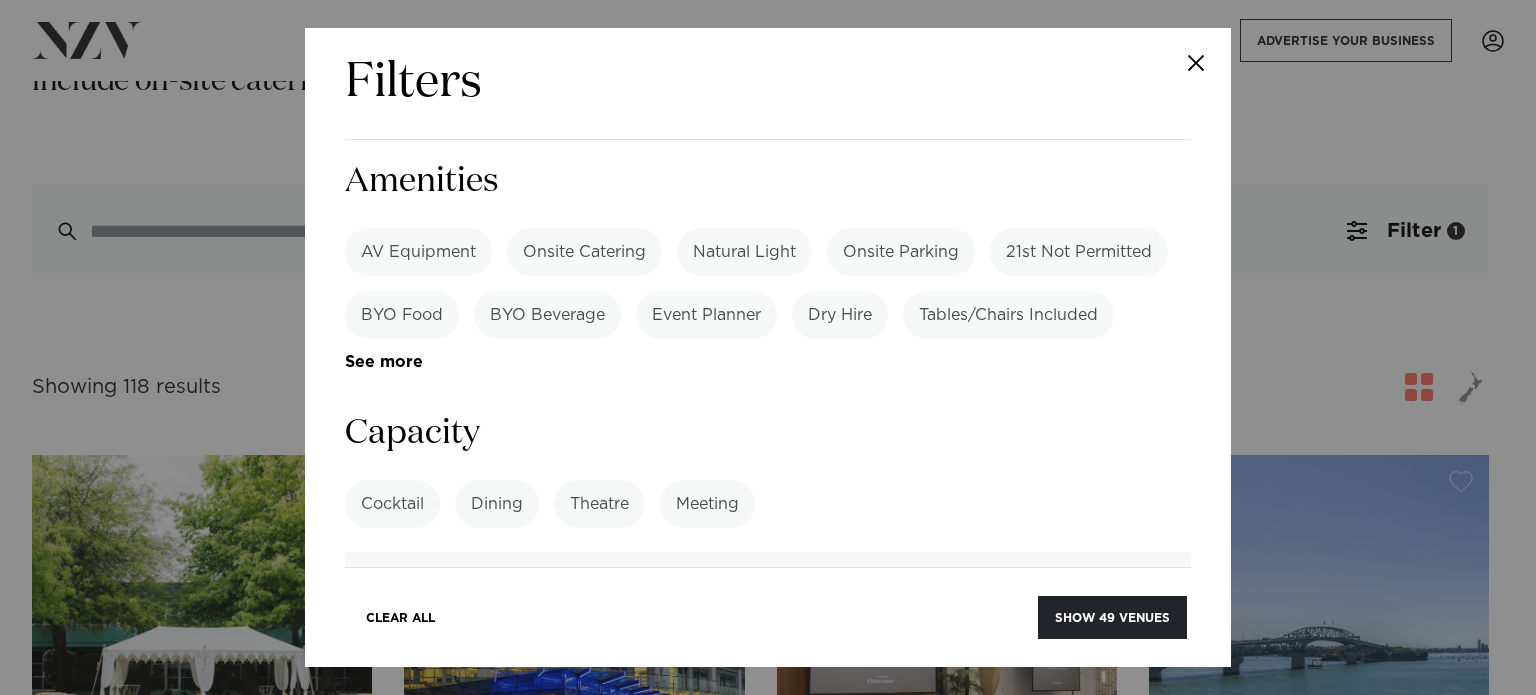 click on "Onsite Catering" at bounding box center (584, 252) 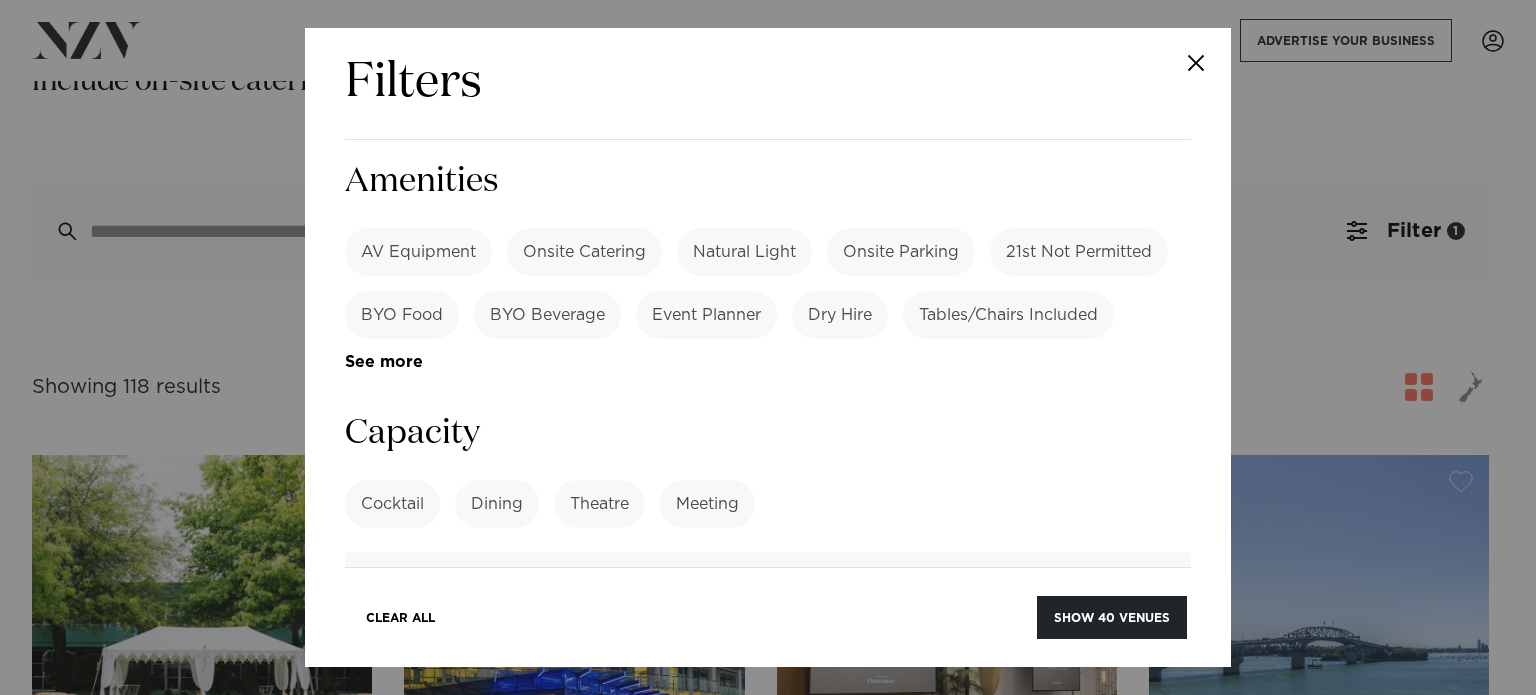 click on "Onsite Parking" at bounding box center (901, 252) 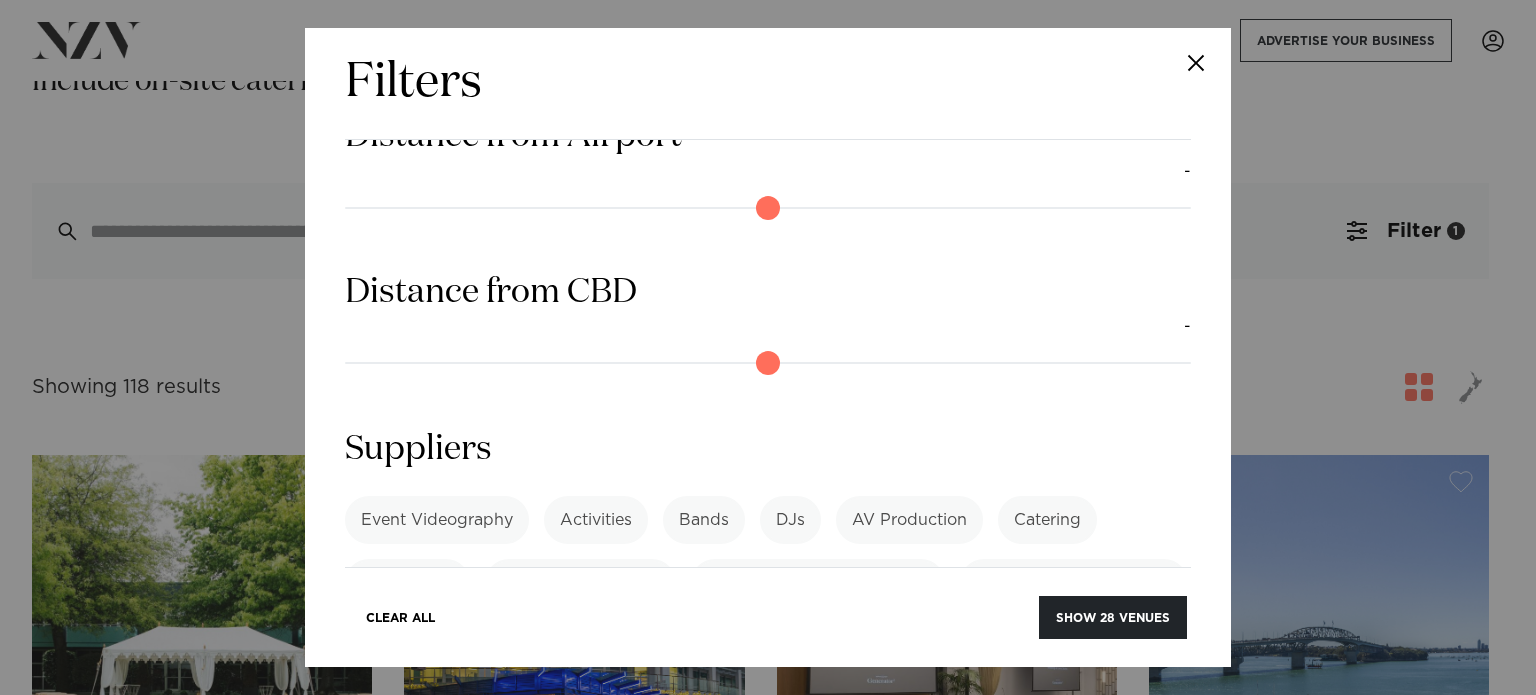 scroll, scrollTop: 1890, scrollLeft: 0, axis: vertical 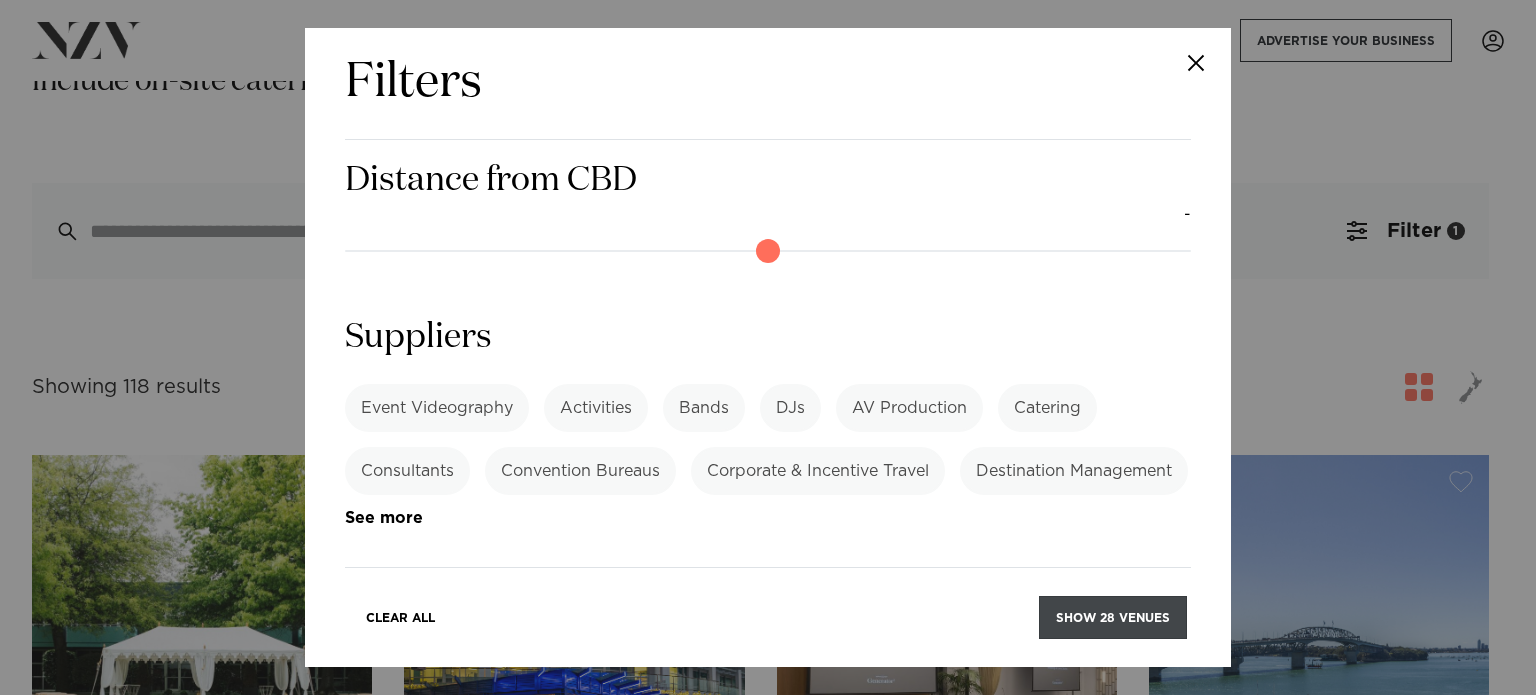 click on "Show 28 venues" at bounding box center [1113, 617] 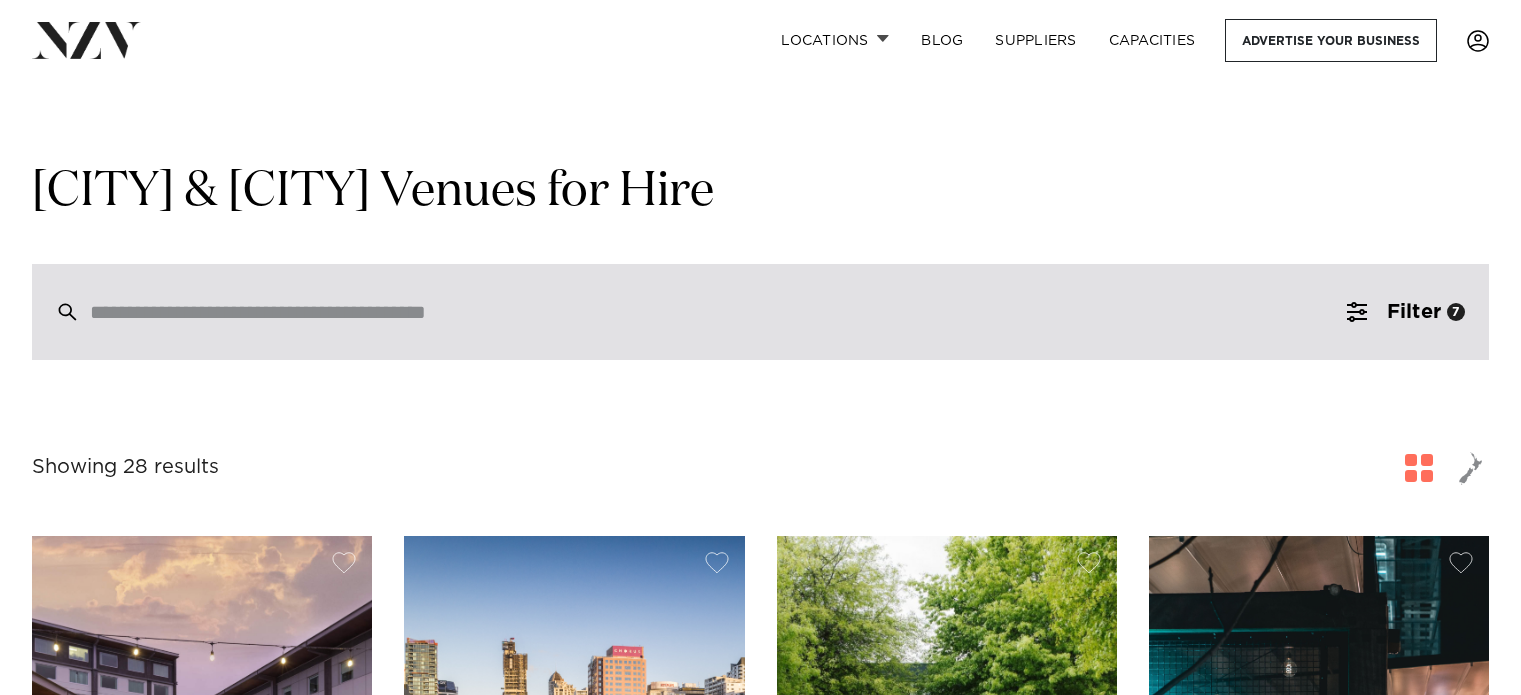 scroll, scrollTop: 0, scrollLeft: 0, axis: both 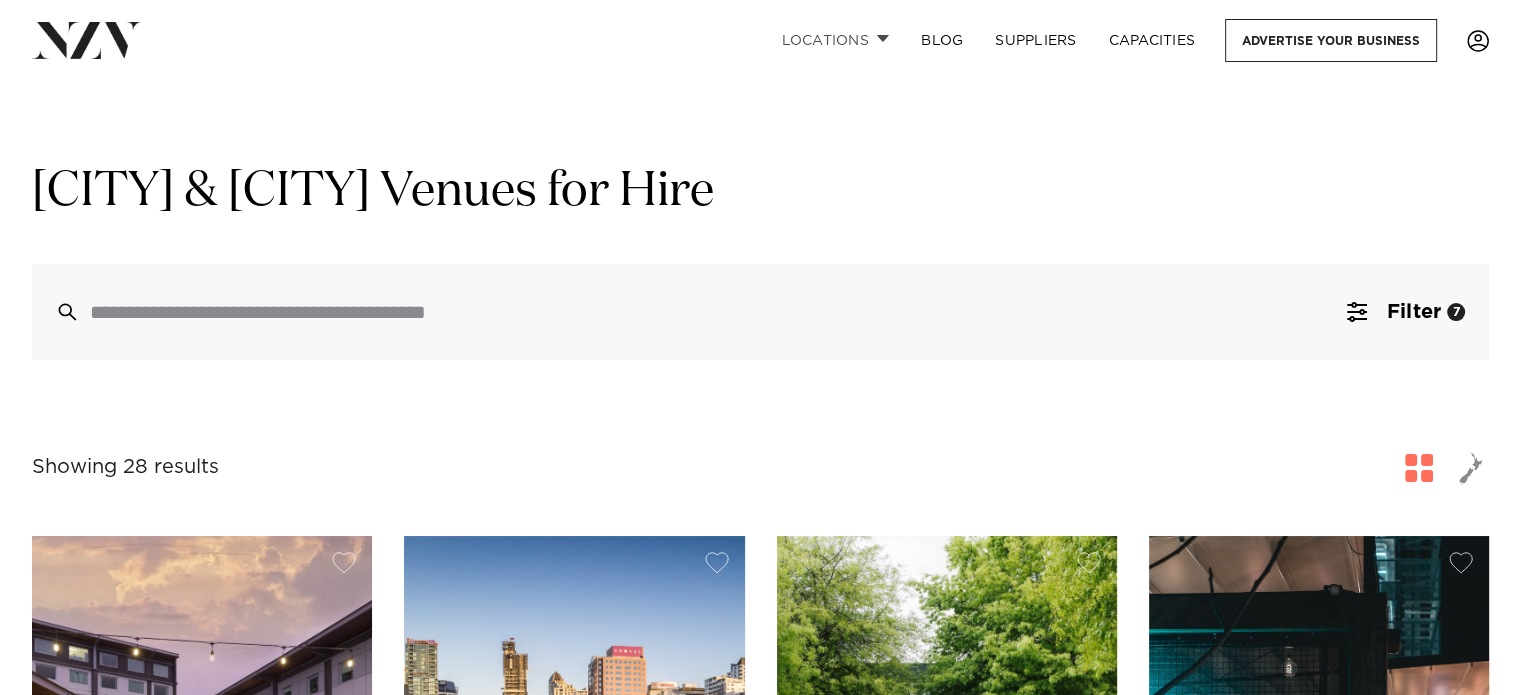 click on "Locations" at bounding box center [835, 40] 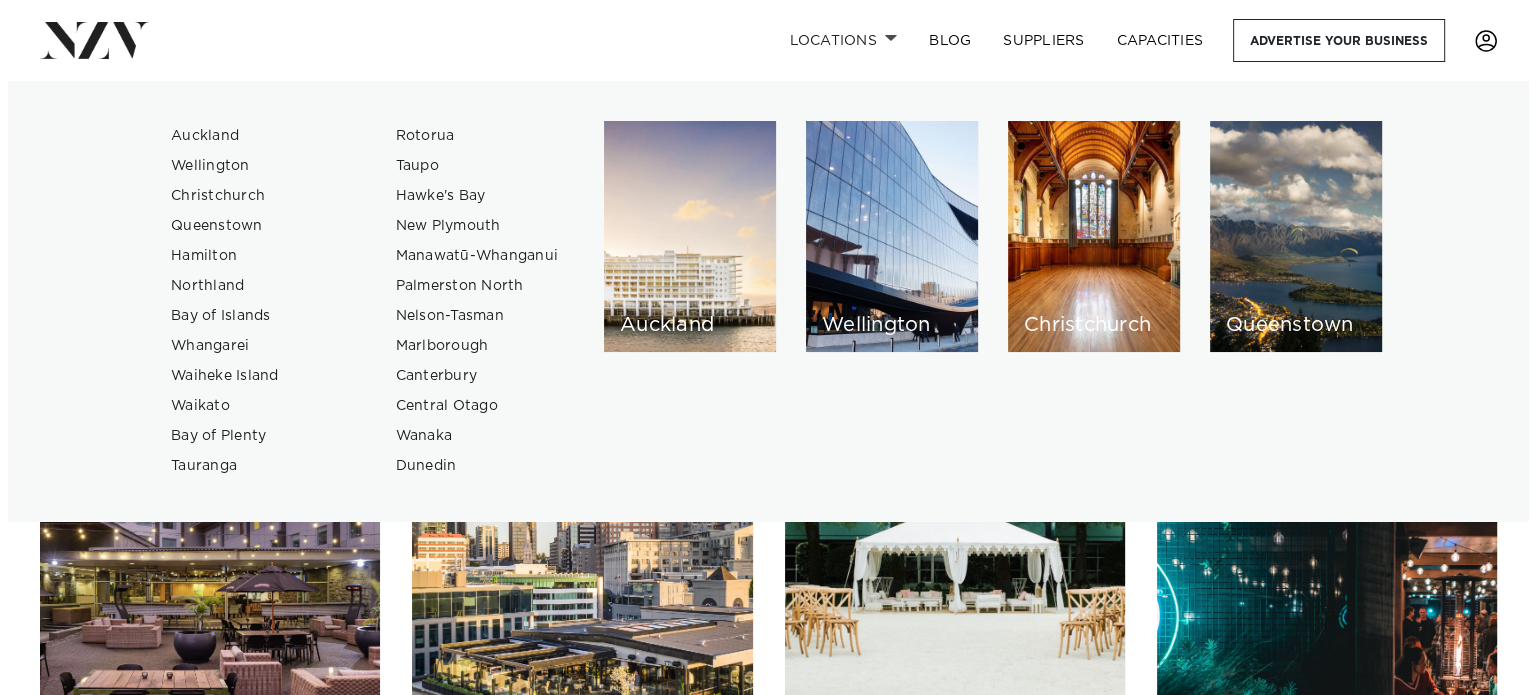 scroll, scrollTop: 200, scrollLeft: 0, axis: vertical 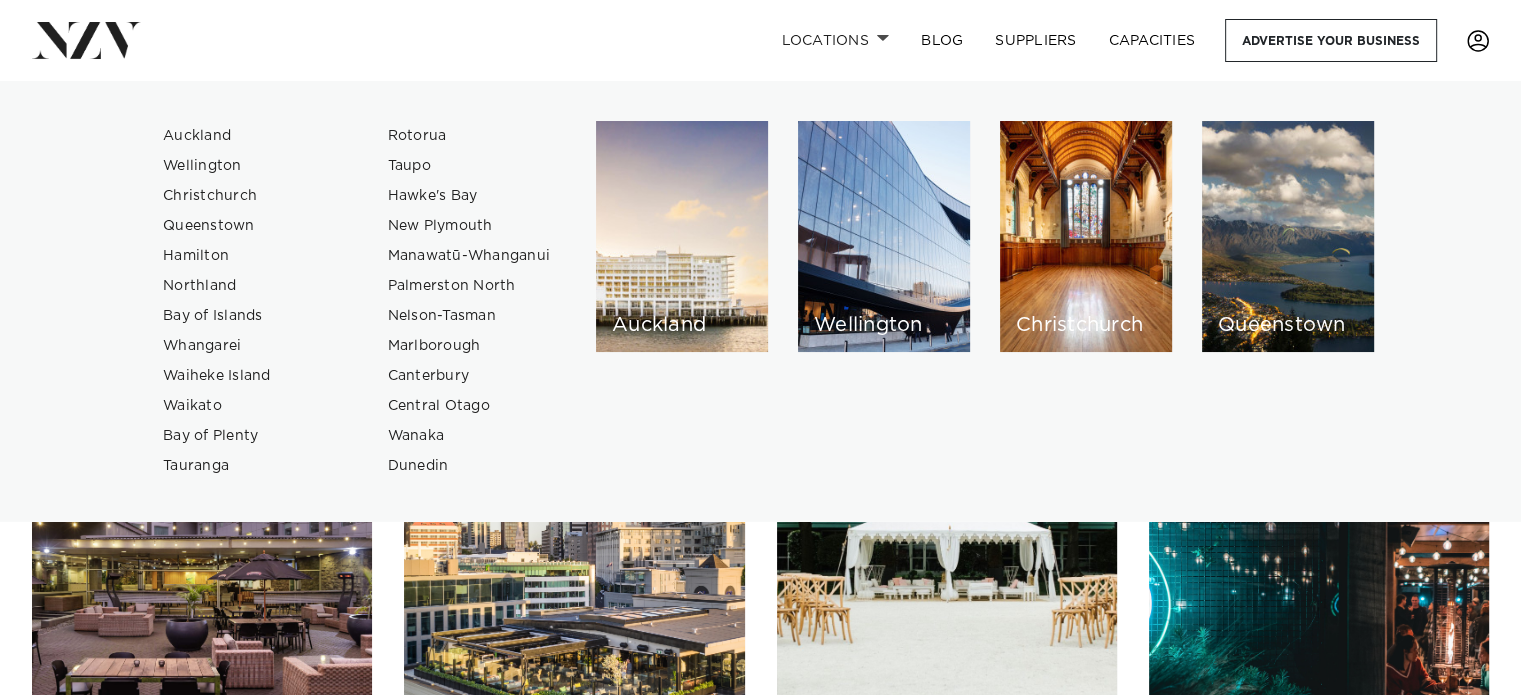 drag, startPoint x: 861, startPoint y: 34, endPoint x: 894, endPoint y: 63, distance: 43.931767 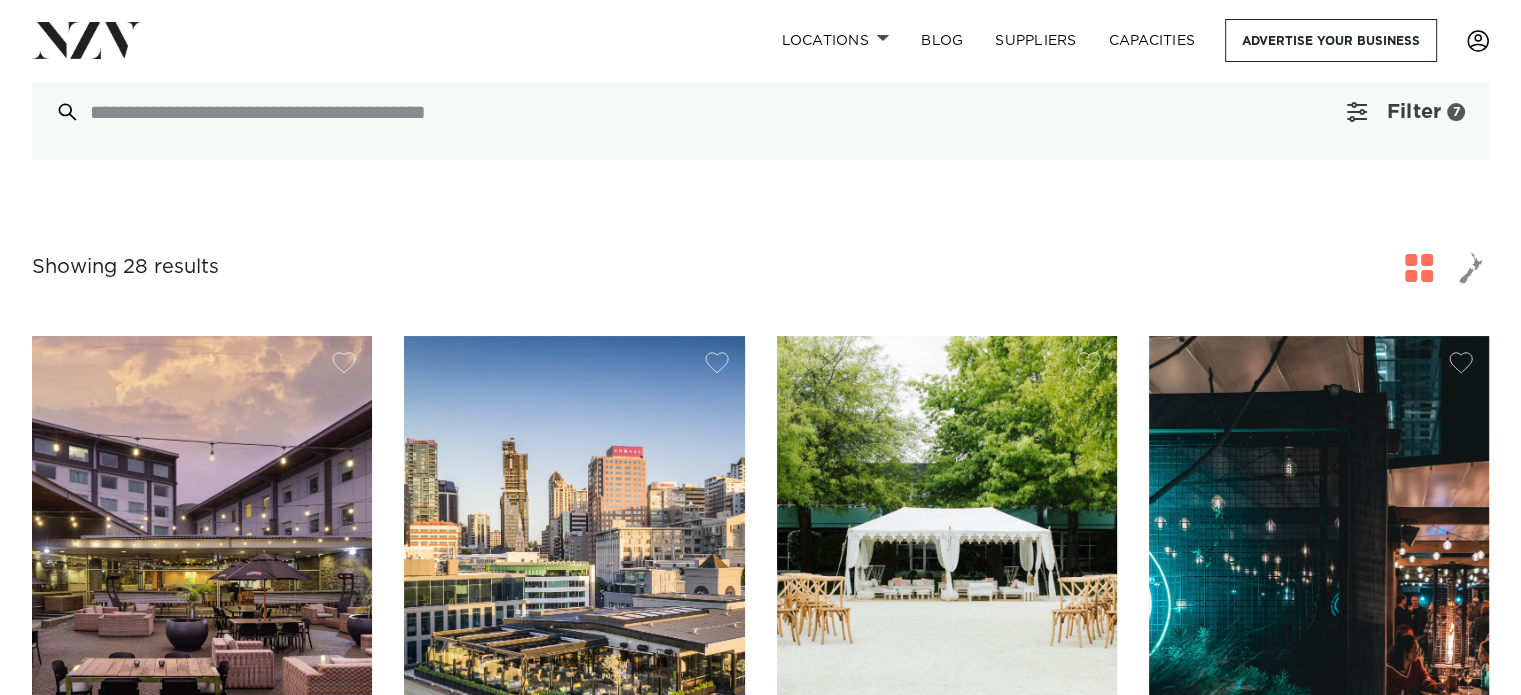 click on "Filter 7" at bounding box center [1406, 112] 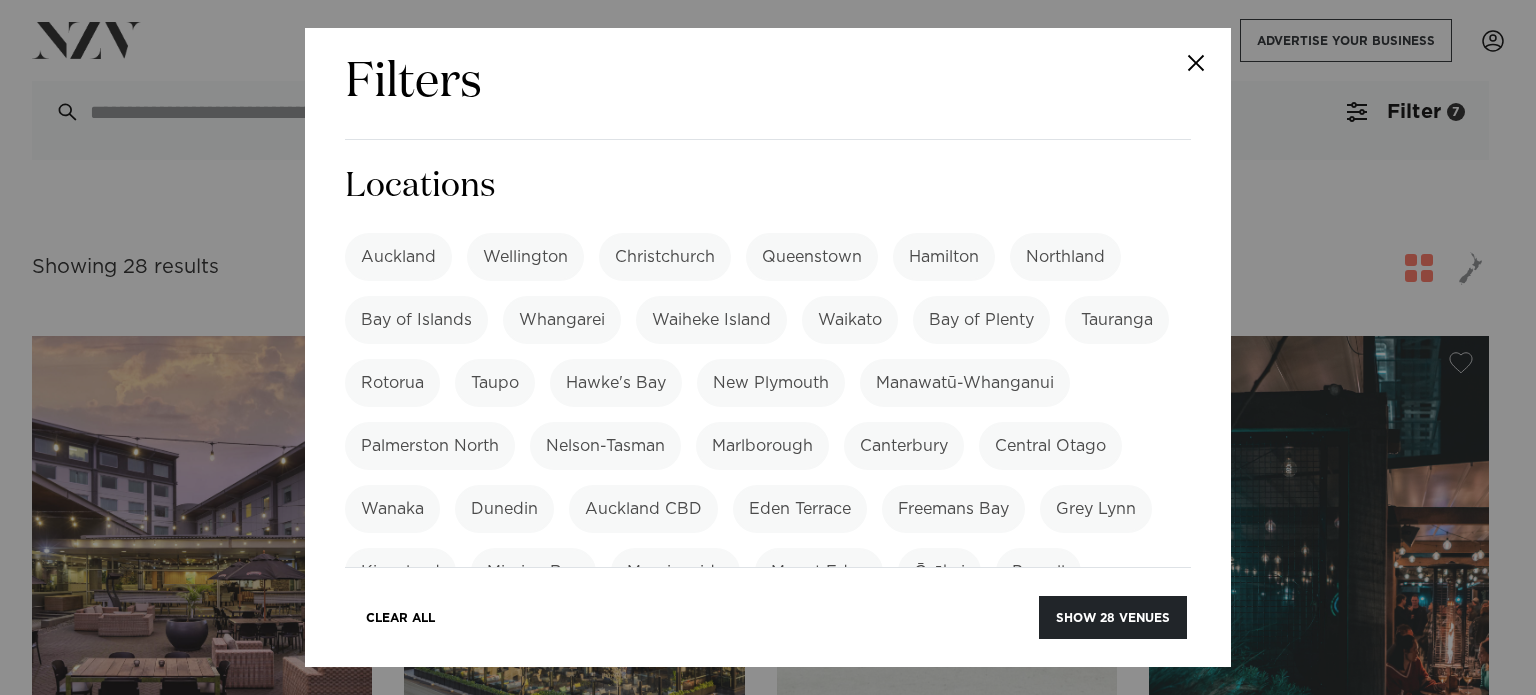 click on "Auckland" at bounding box center (398, 257) 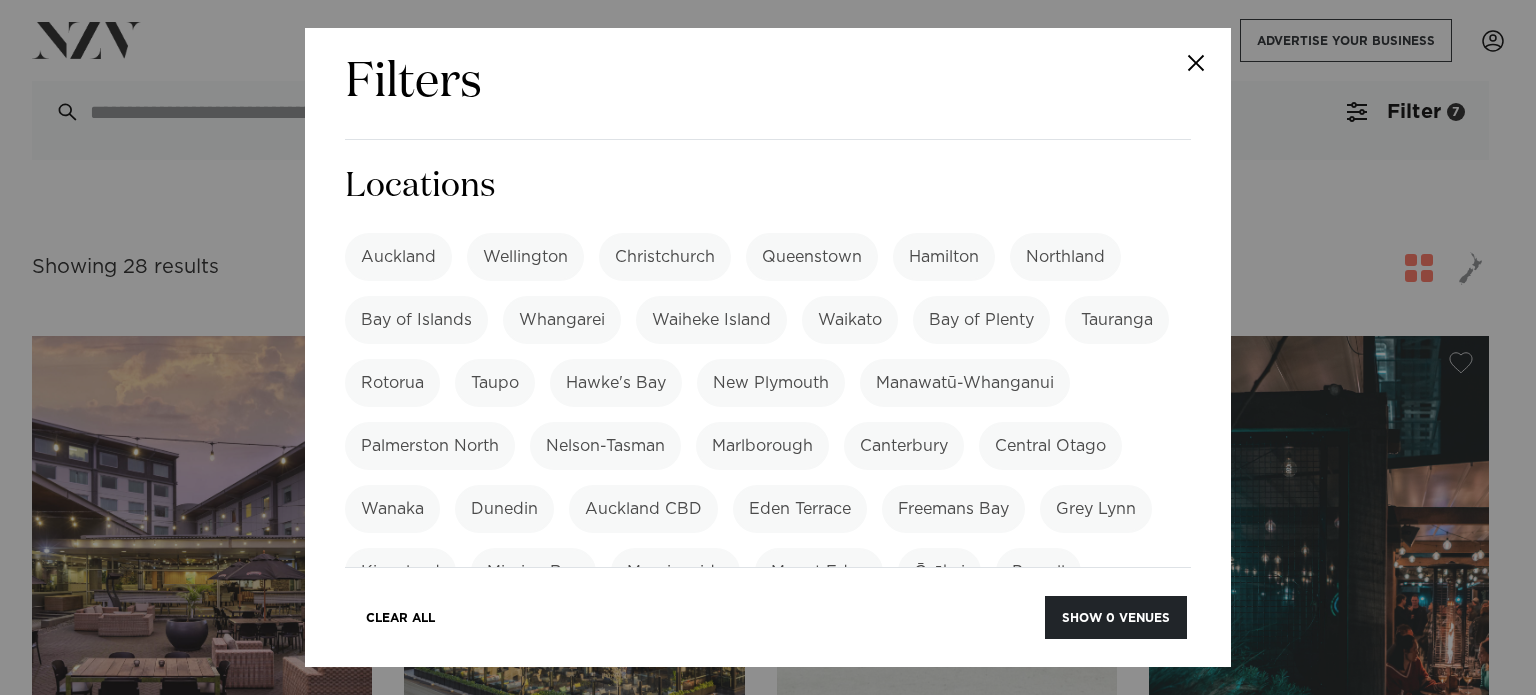 drag, startPoint x: 404, startPoint y: 259, endPoint x: 438, endPoint y: 267, distance: 34.928497 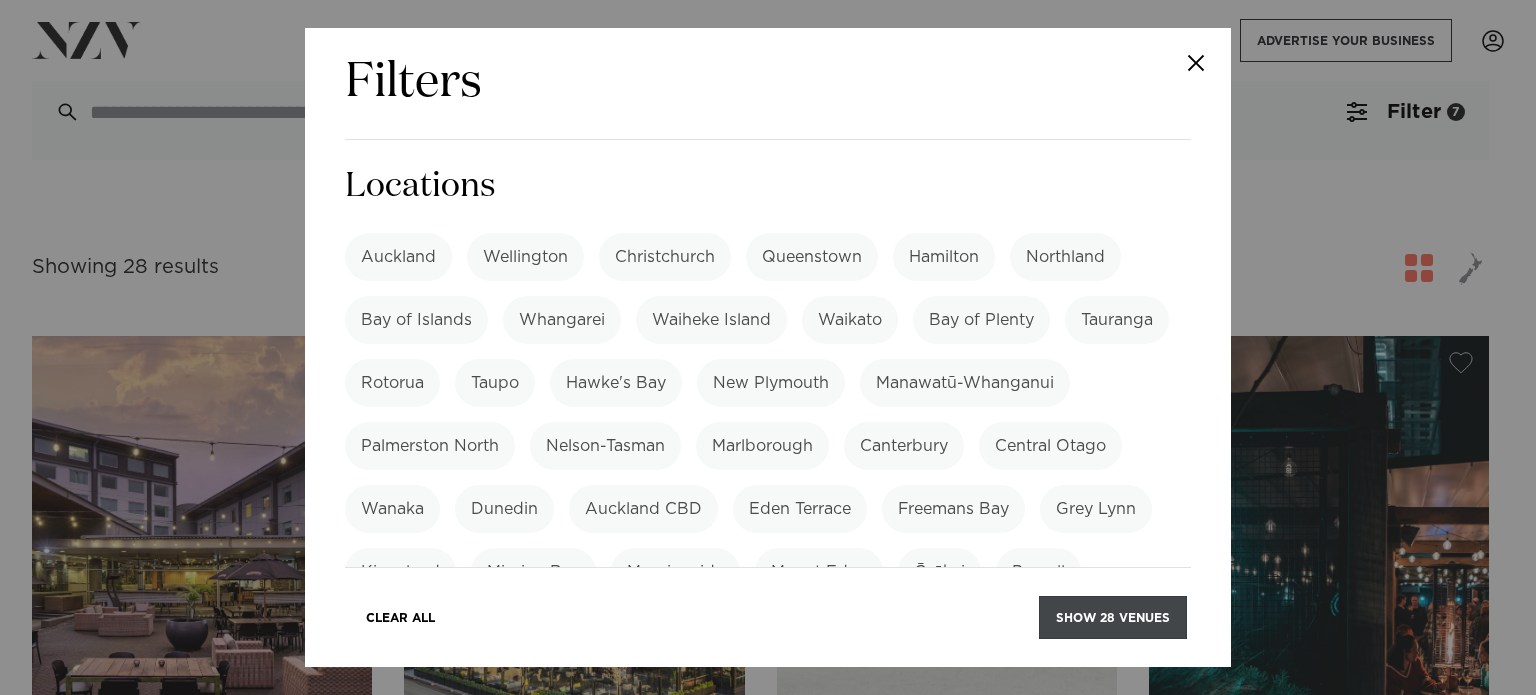 click on "Show 28 venues" at bounding box center (1113, 617) 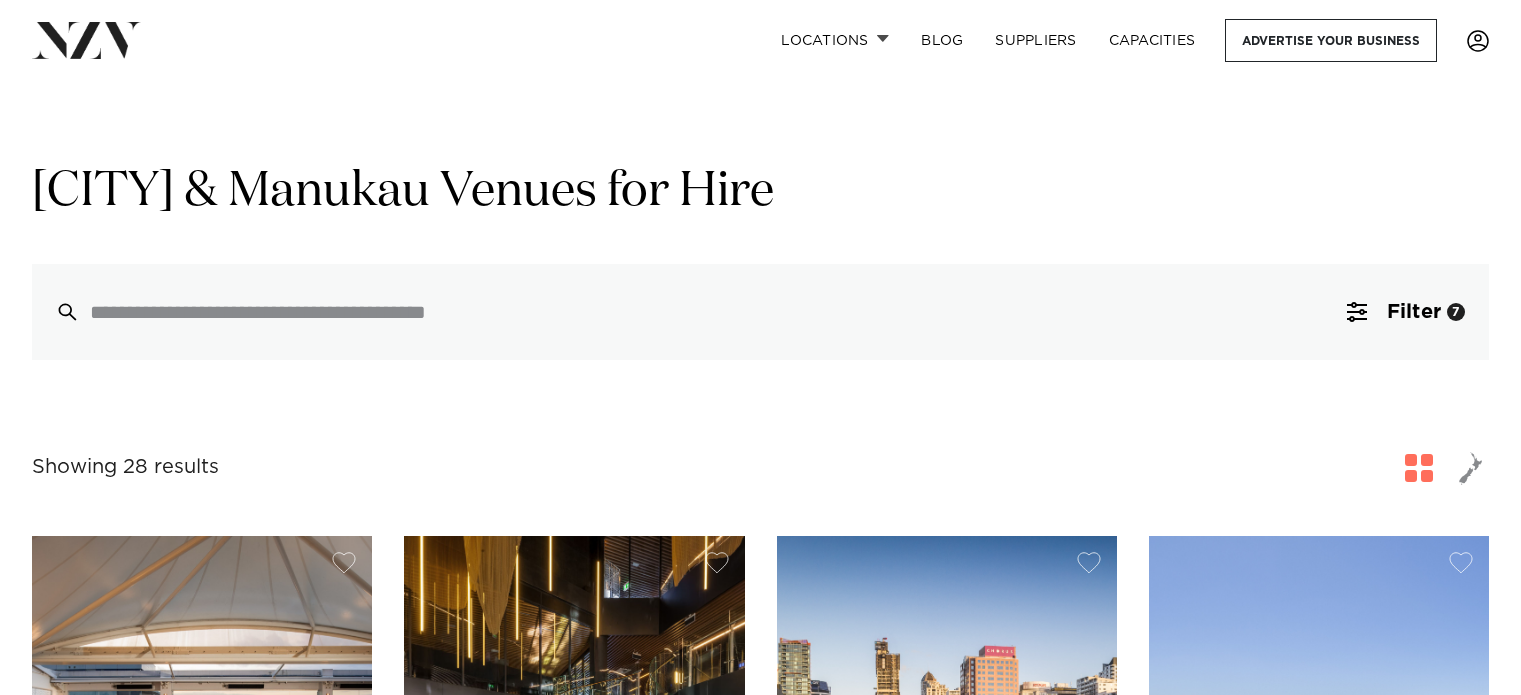 scroll, scrollTop: 600, scrollLeft: 0, axis: vertical 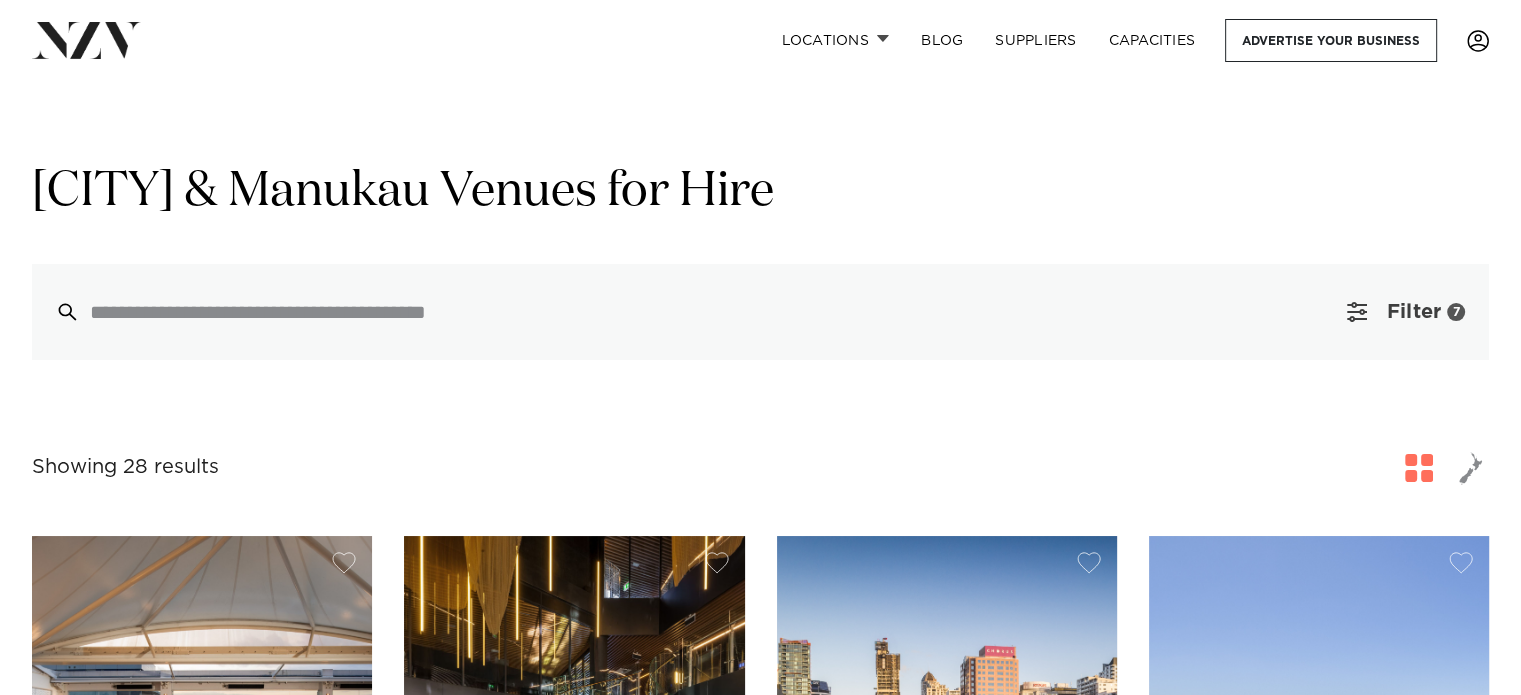 click on "Filter" at bounding box center [1414, 312] 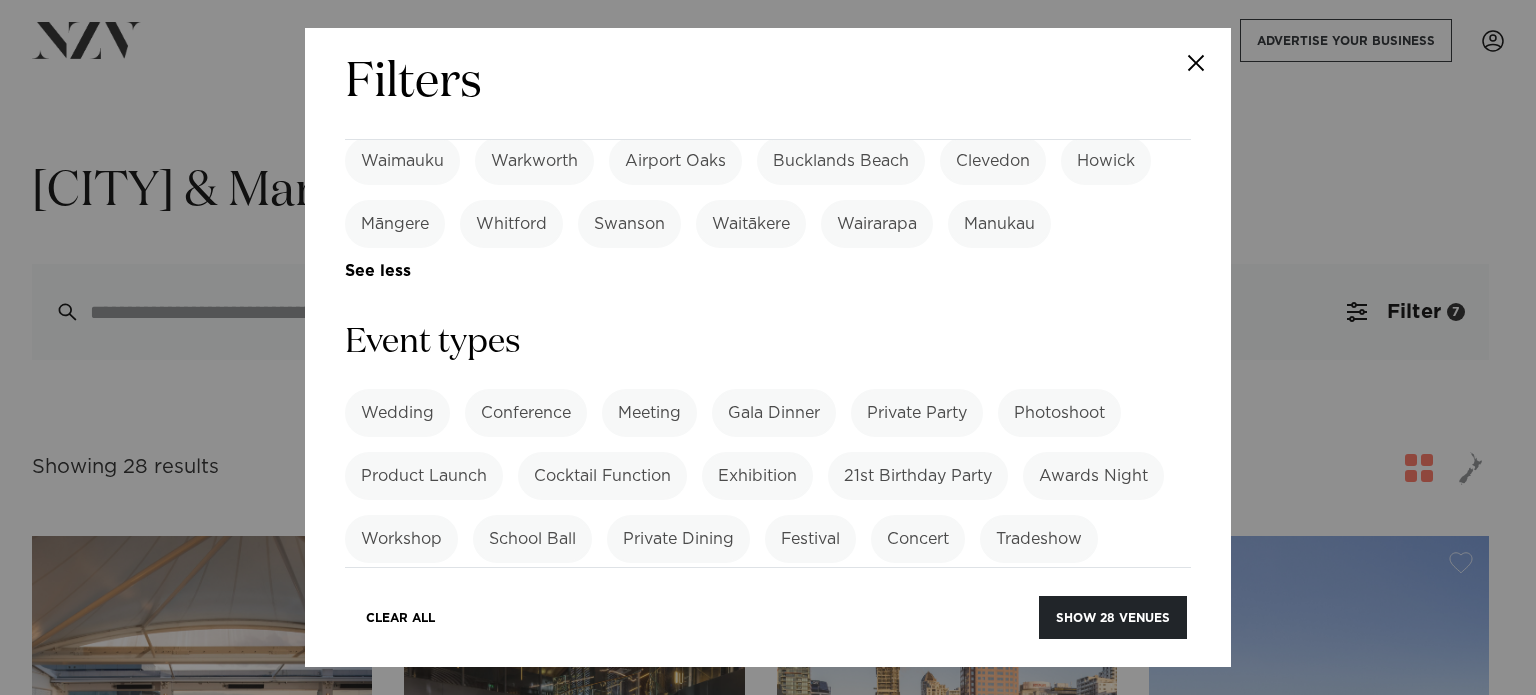 scroll, scrollTop: 800, scrollLeft: 0, axis: vertical 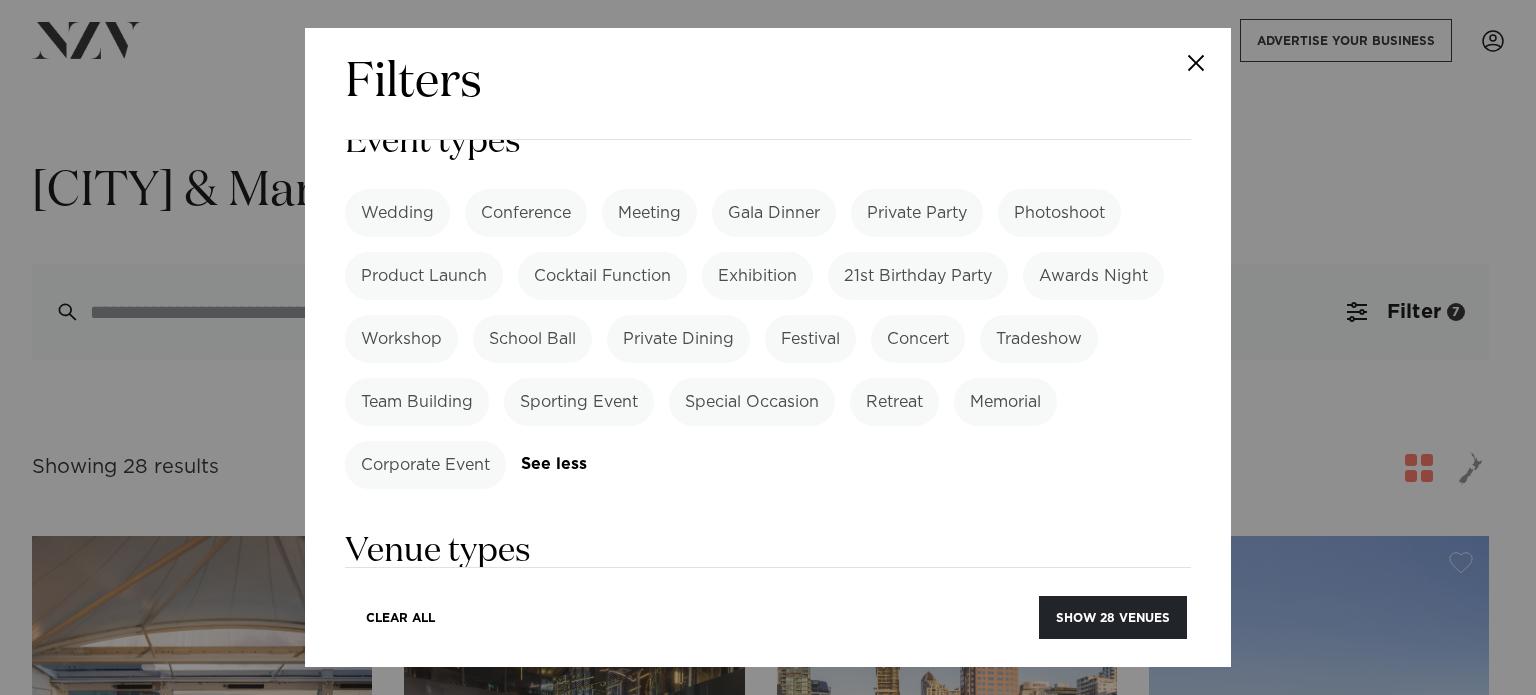 click on "Conference" at bounding box center [526, 213] 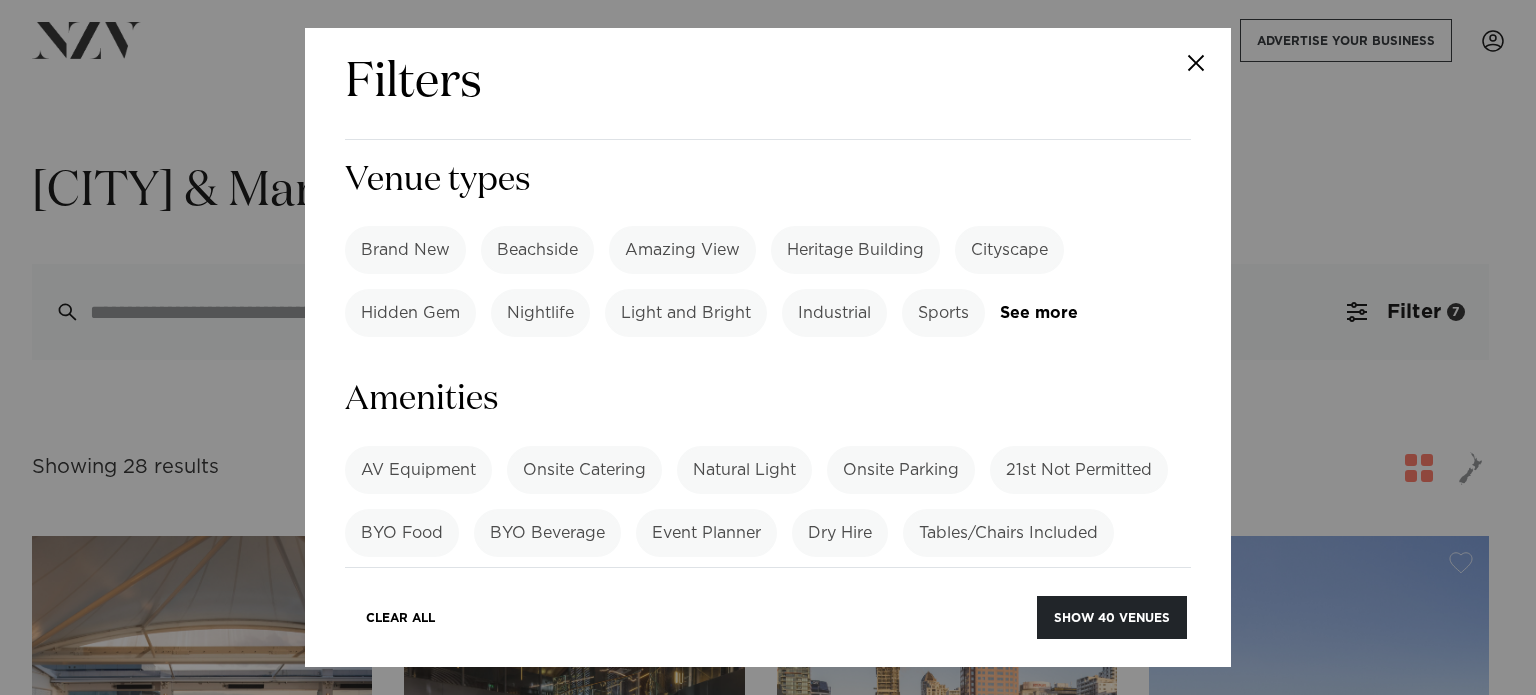 scroll, scrollTop: 1300, scrollLeft: 0, axis: vertical 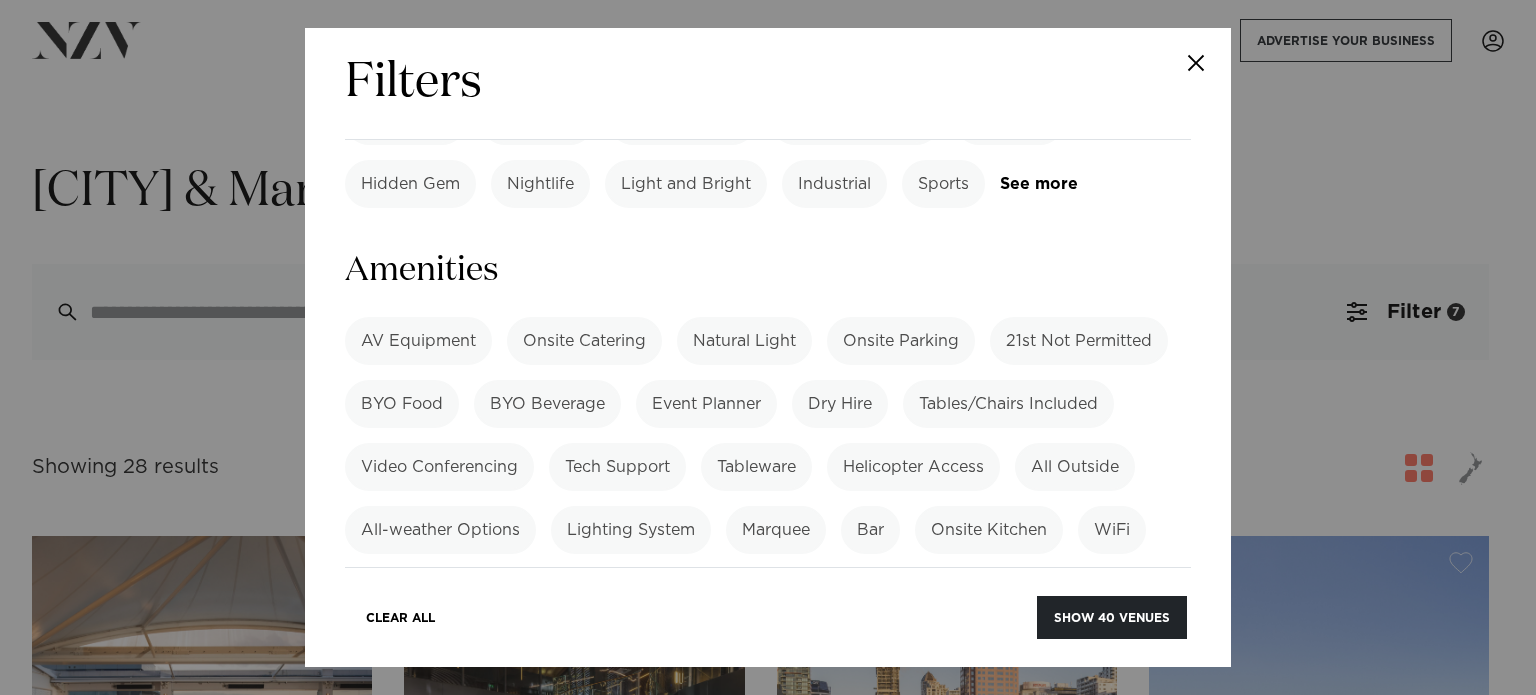 click on "AV Equipment" at bounding box center (418, 341) 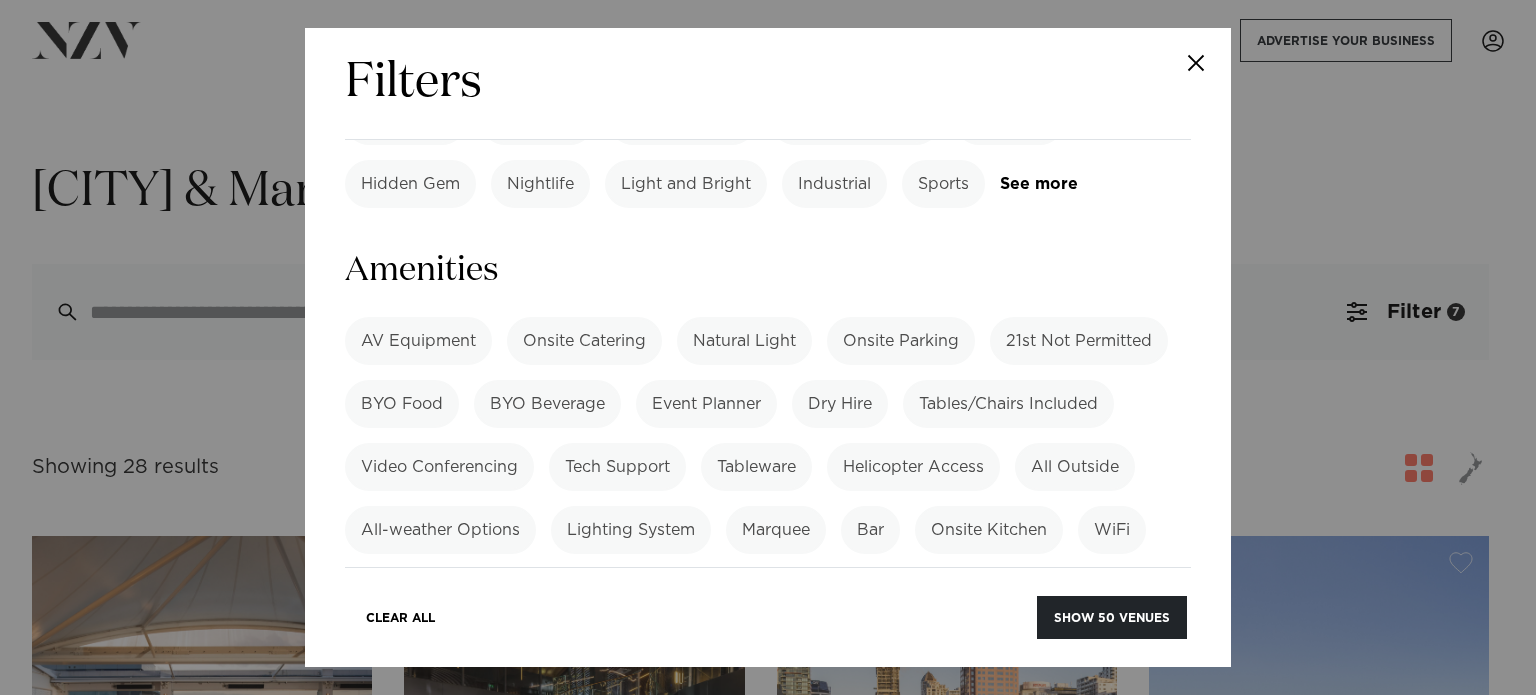 drag, startPoint x: 544, startPoint y: 322, endPoint x: 912, endPoint y: 323, distance: 368.00137 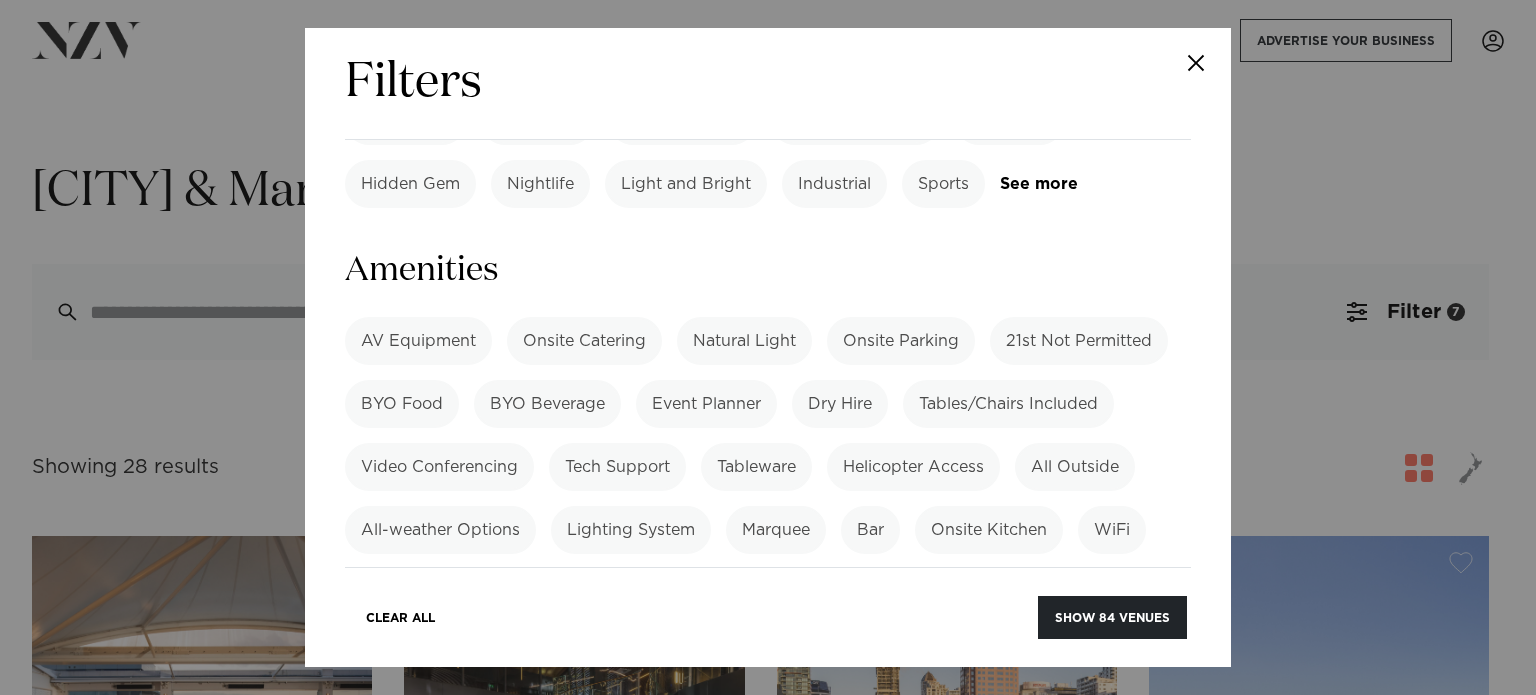 click on "Onsite Catering" at bounding box center [584, 341] 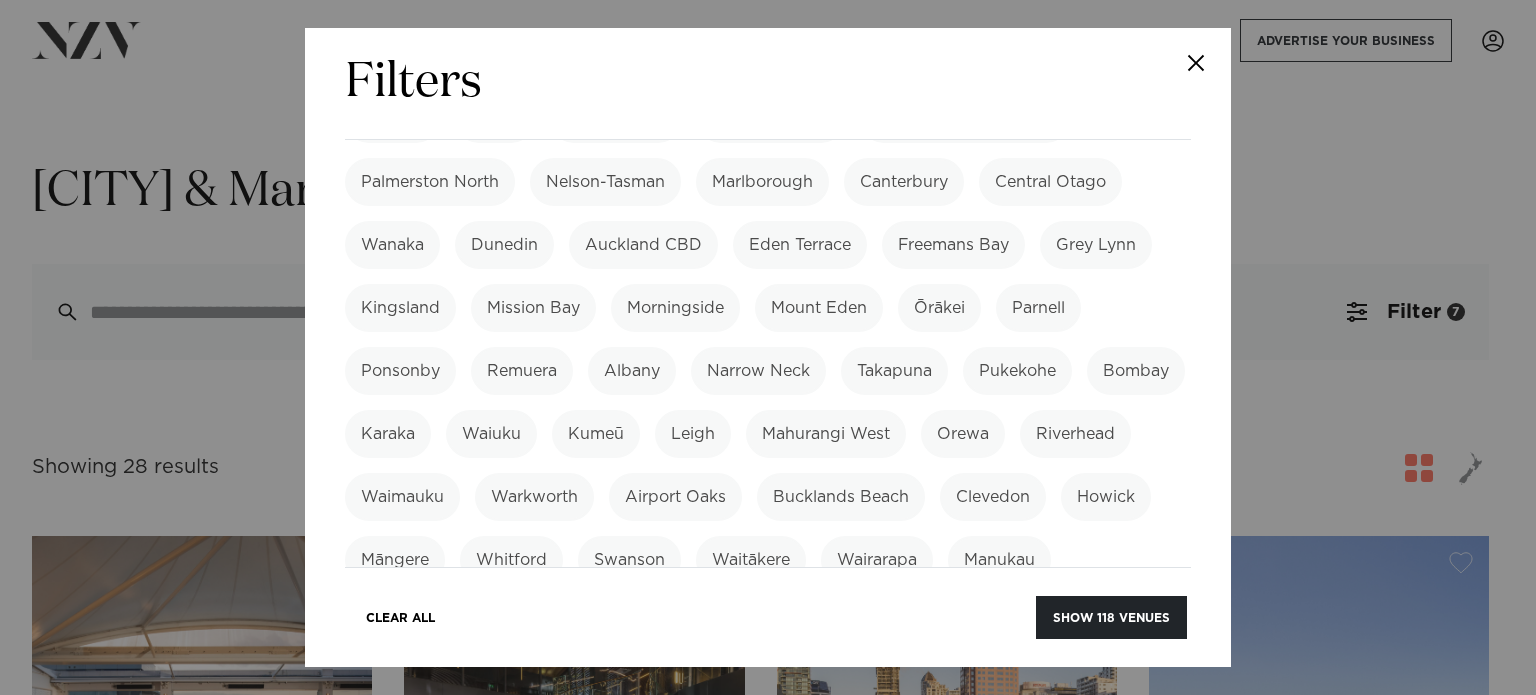 scroll, scrollTop: 0, scrollLeft: 0, axis: both 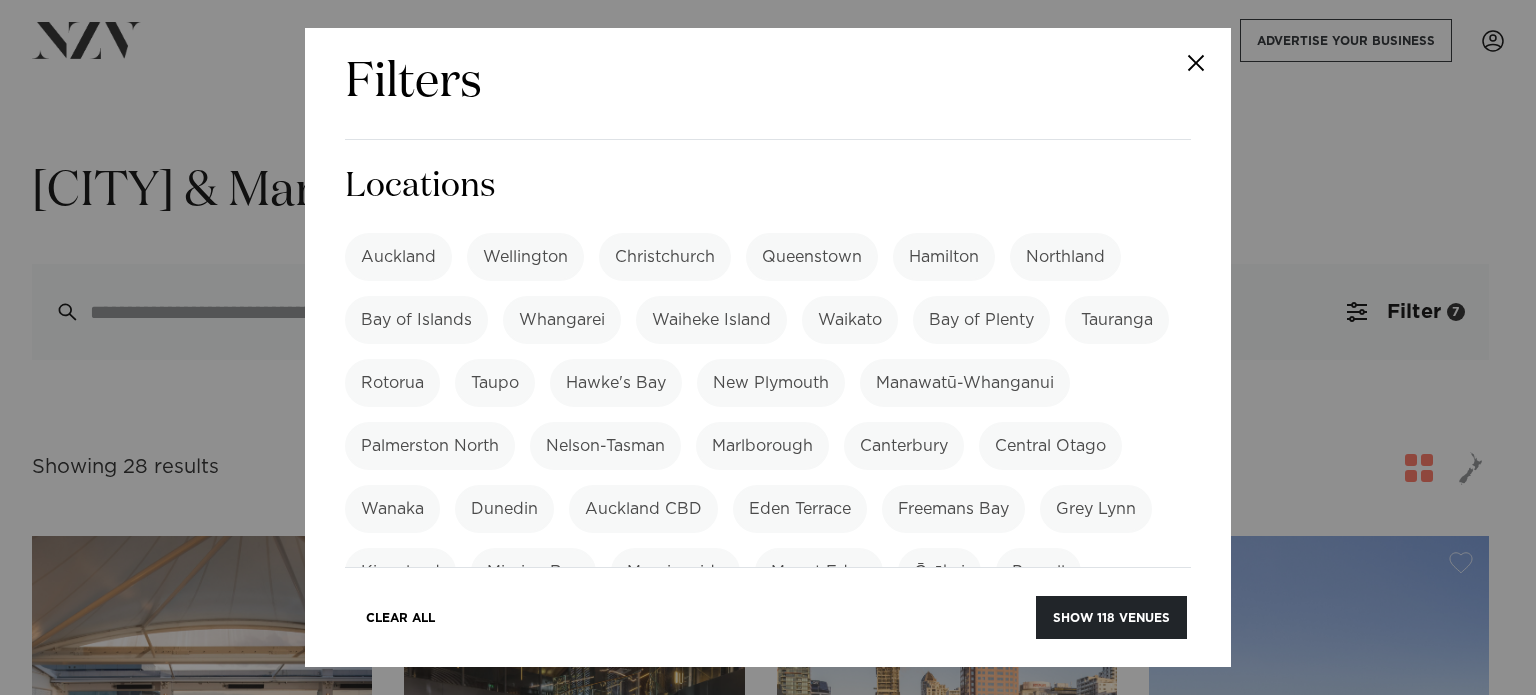 drag, startPoint x: 424, startPoint y: 261, endPoint x: 427, endPoint y: 273, distance: 12.369317 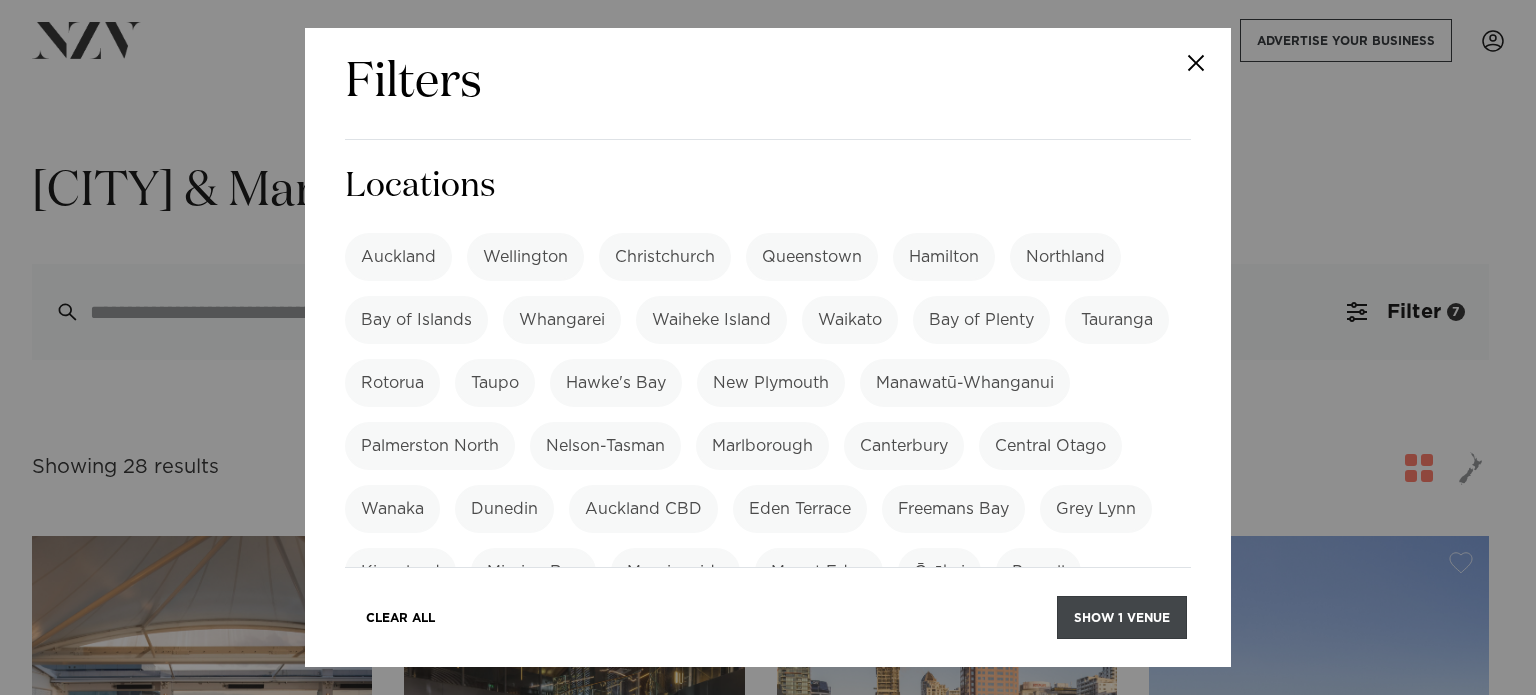 click on "Show 1 venue" at bounding box center [1122, 617] 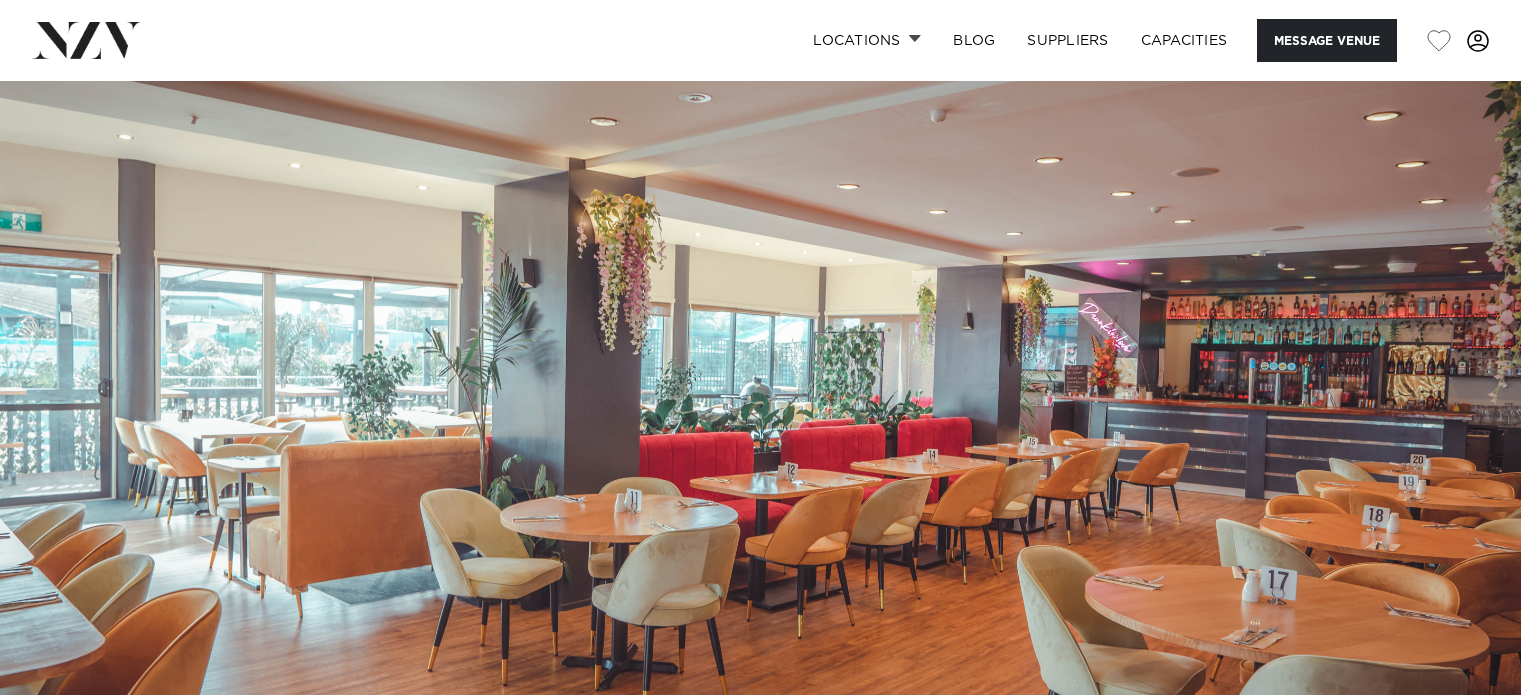 scroll, scrollTop: 0, scrollLeft: 0, axis: both 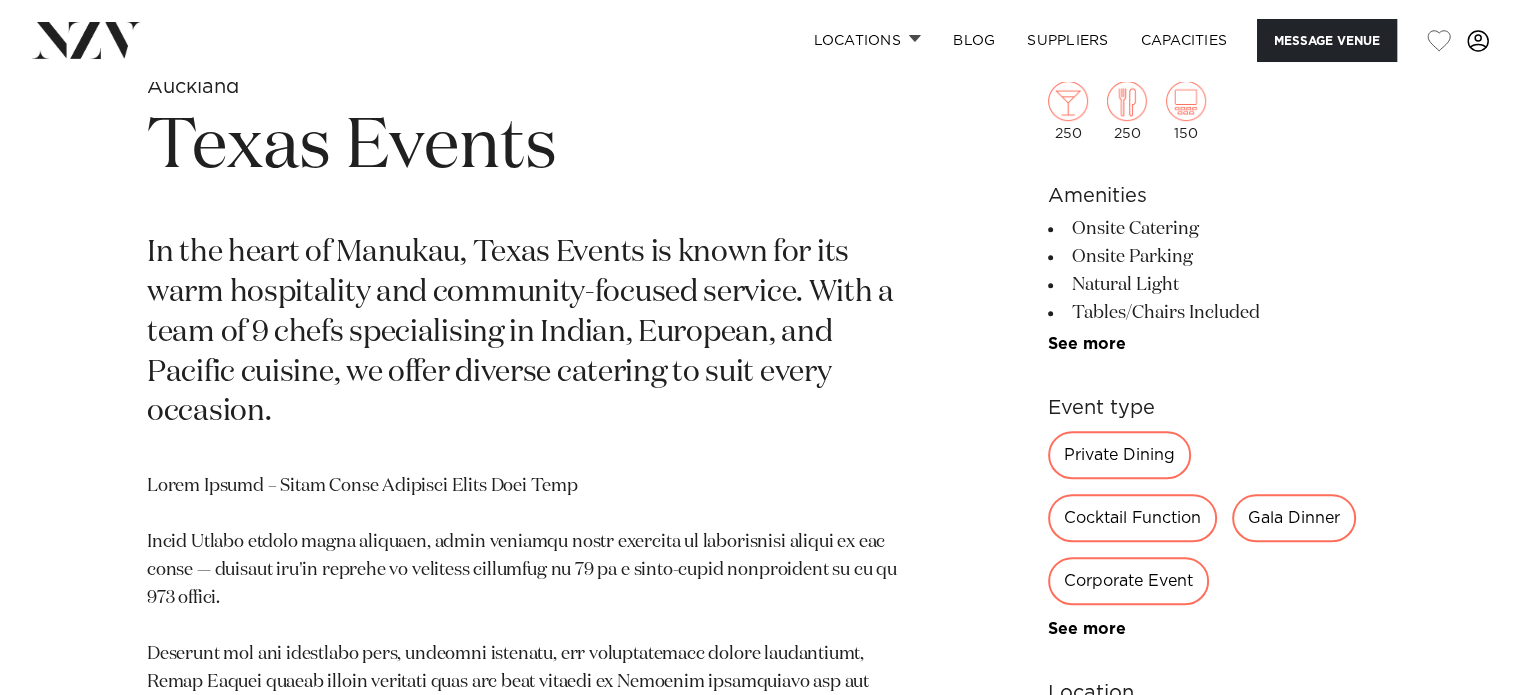 drag, startPoint x: 1076, startPoint y: 226, endPoint x: 1425, endPoint y: 308, distance: 358.50385 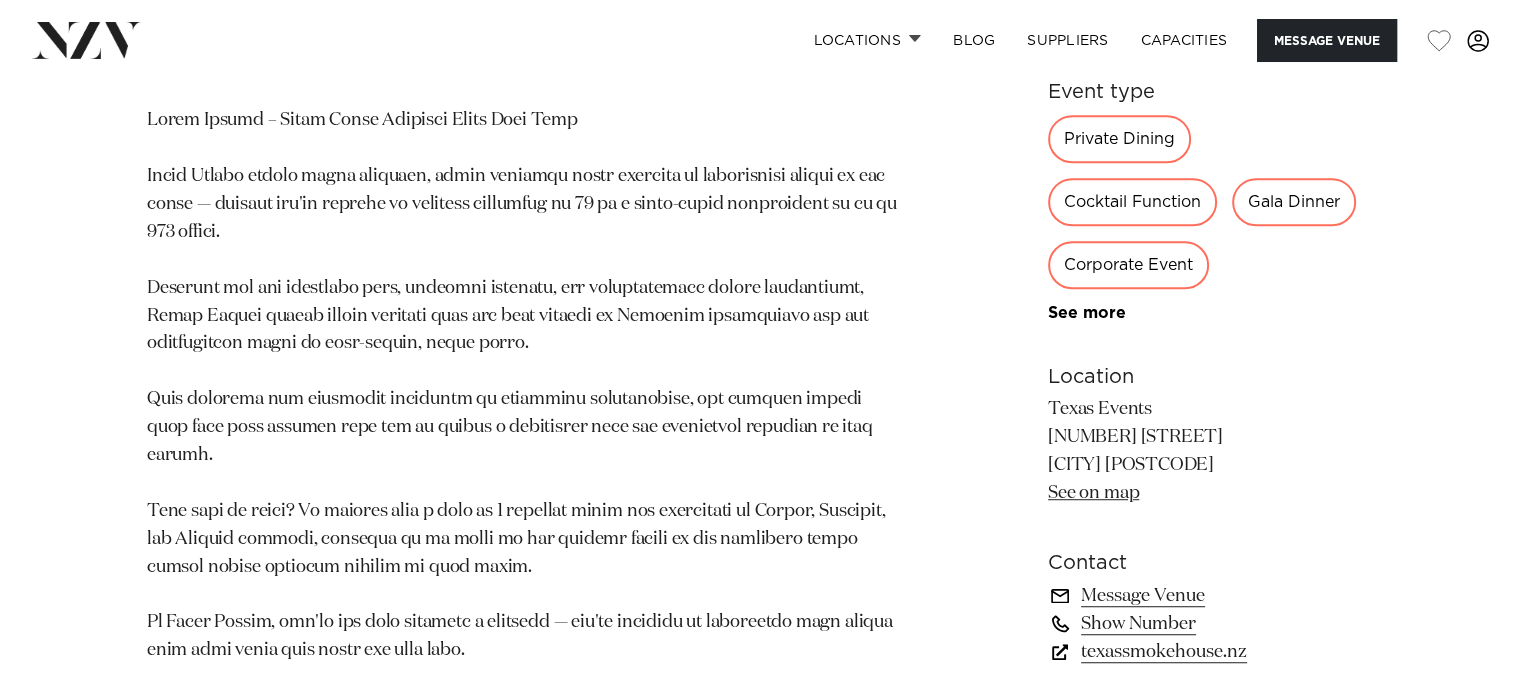 scroll, scrollTop: 1200, scrollLeft: 0, axis: vertical 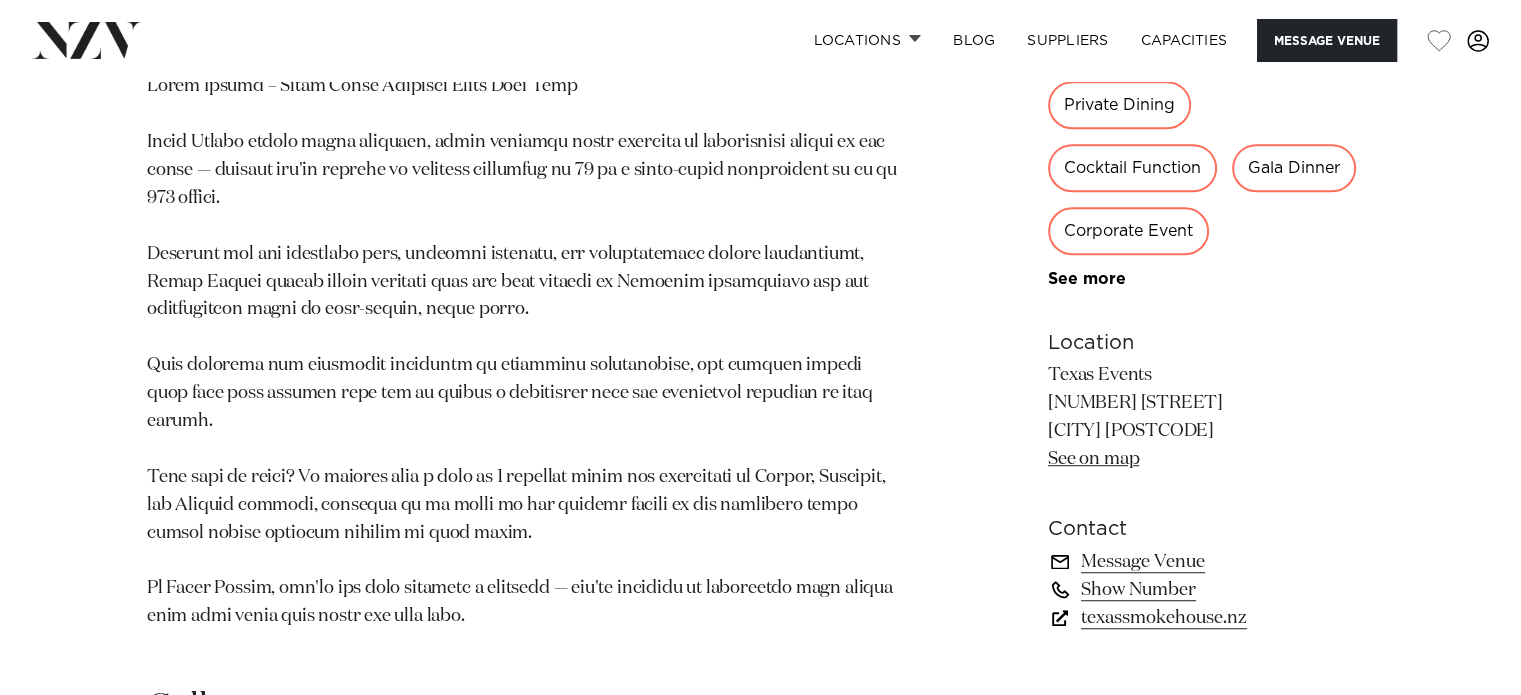 click on "texassmokehouse.nz" at bounding box center (1211, 617) 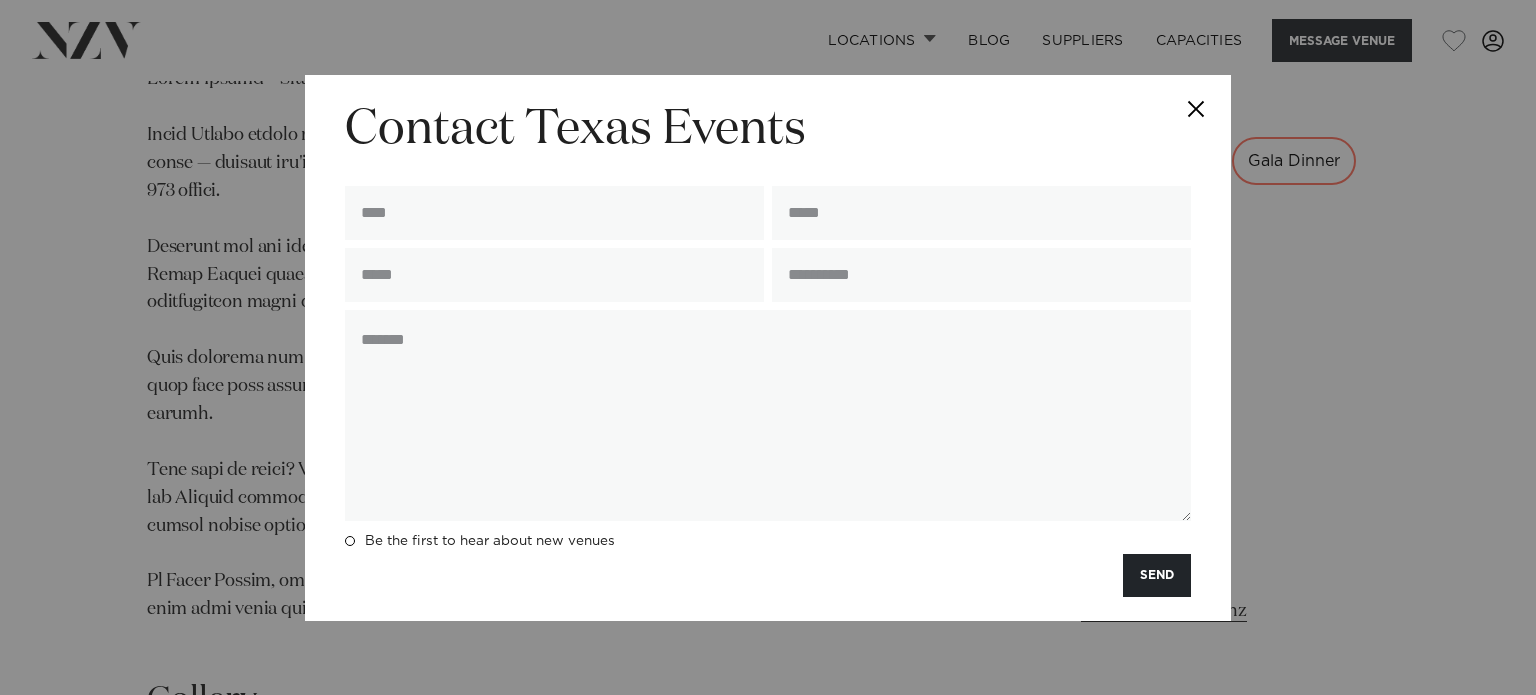 click at bounding box center [1196, 110] 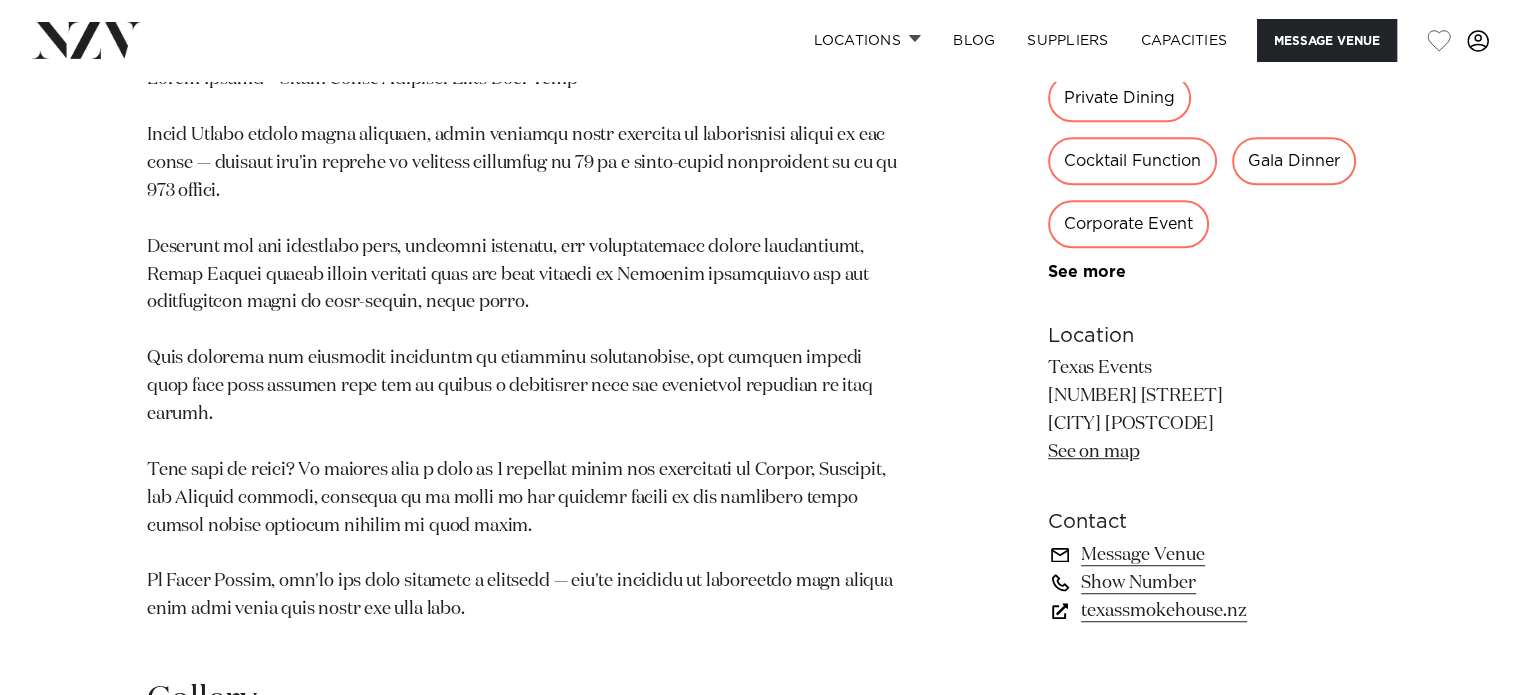 click on "Message Venue" at bounding box center [1211, 554] 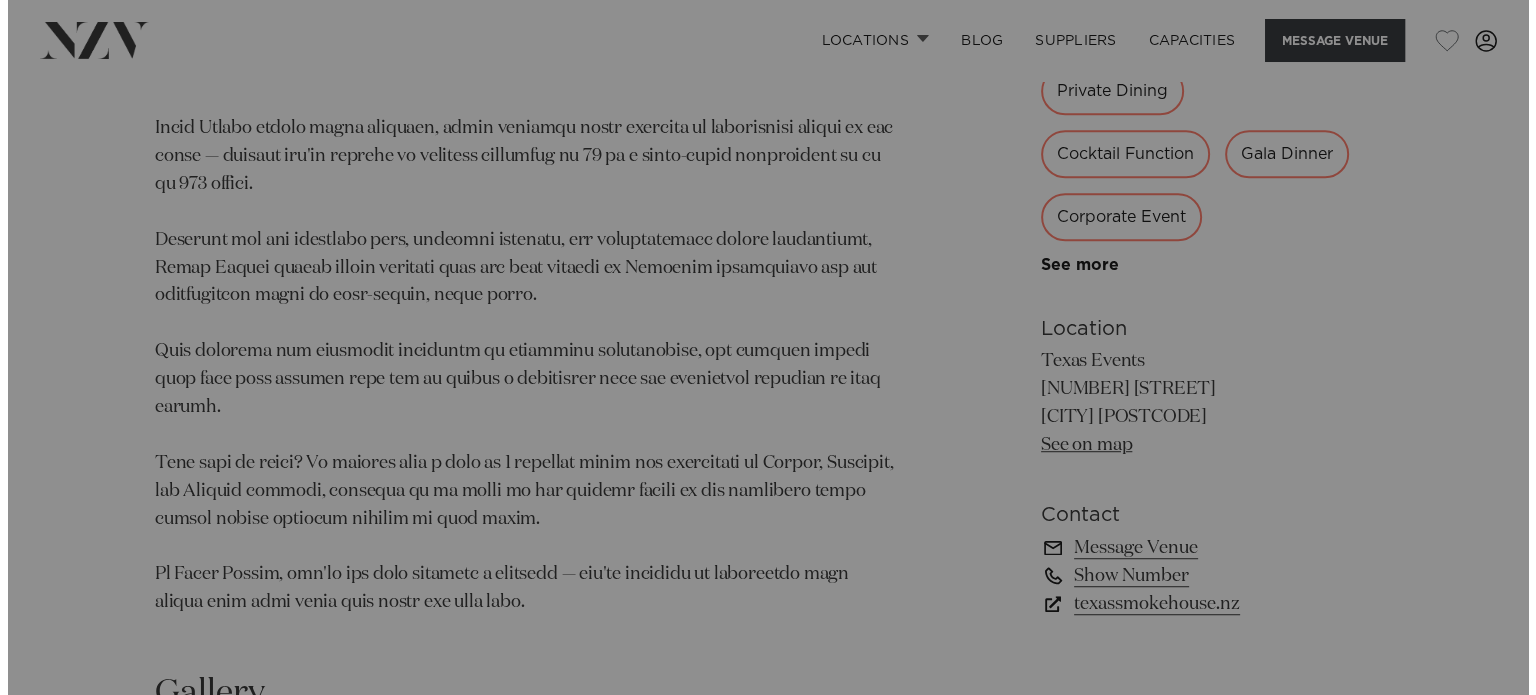 scroll, scrollTop: 1214, scrollLeft: 0, axis: vertical 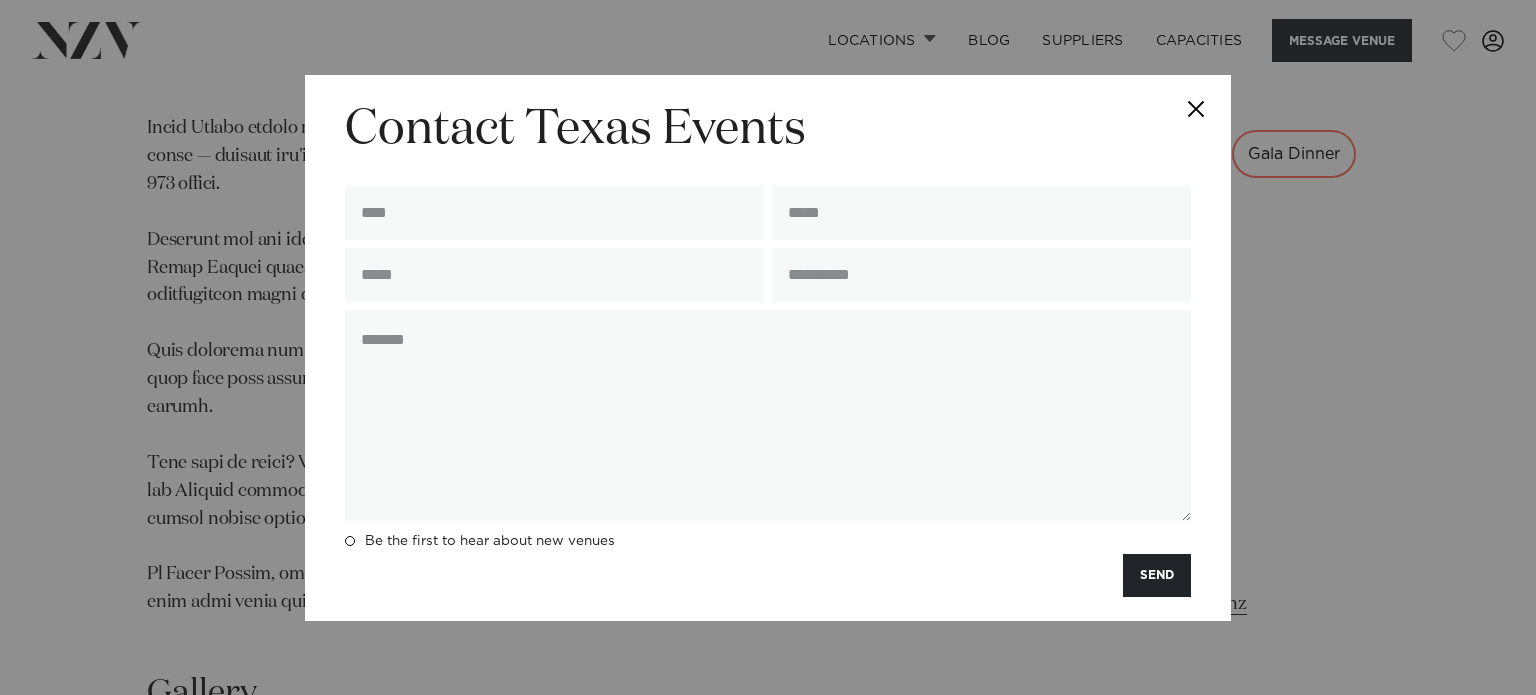 drag, startPoint x: 1199, startPoint y: 101, endPoint x: 795, endPoint y: 256, distance: 432.71353 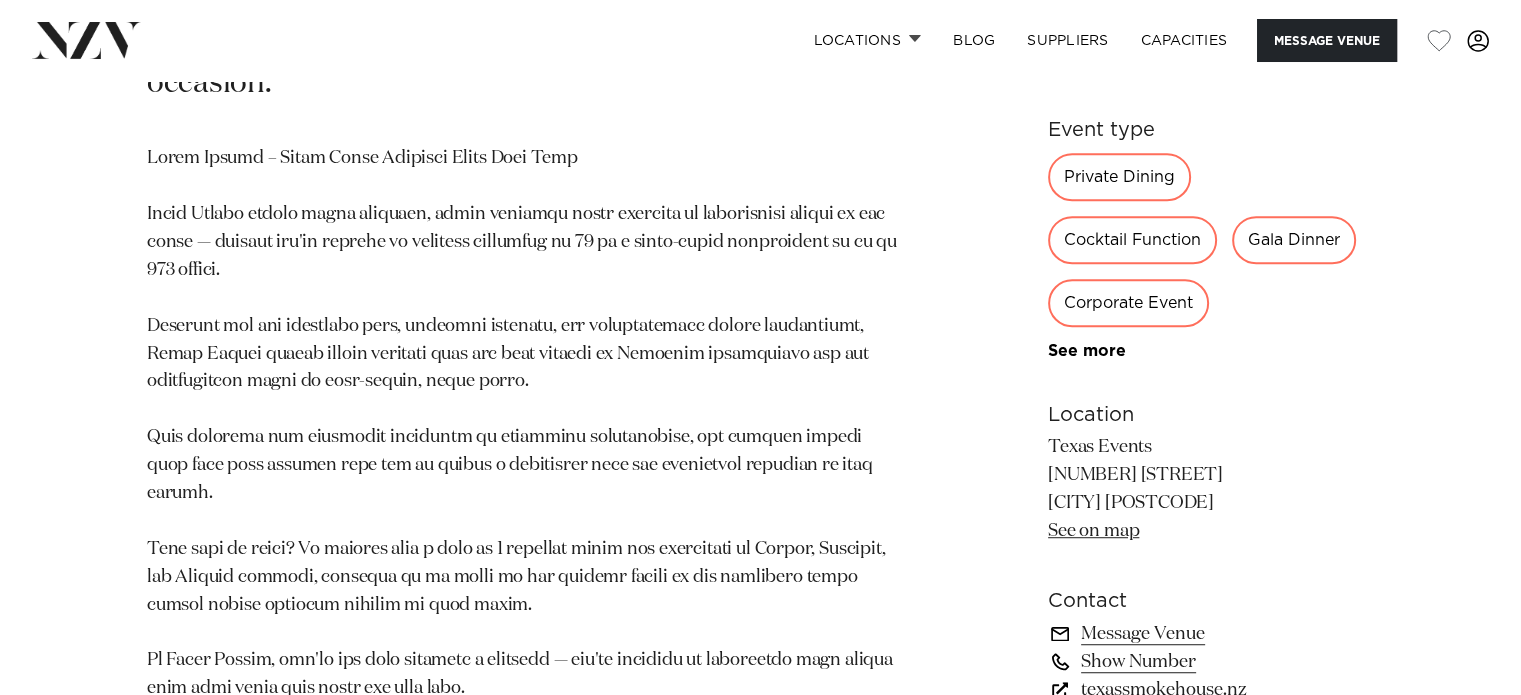 scroll, scrollTop: 1214, scrollLeft: 0, axis: vertical 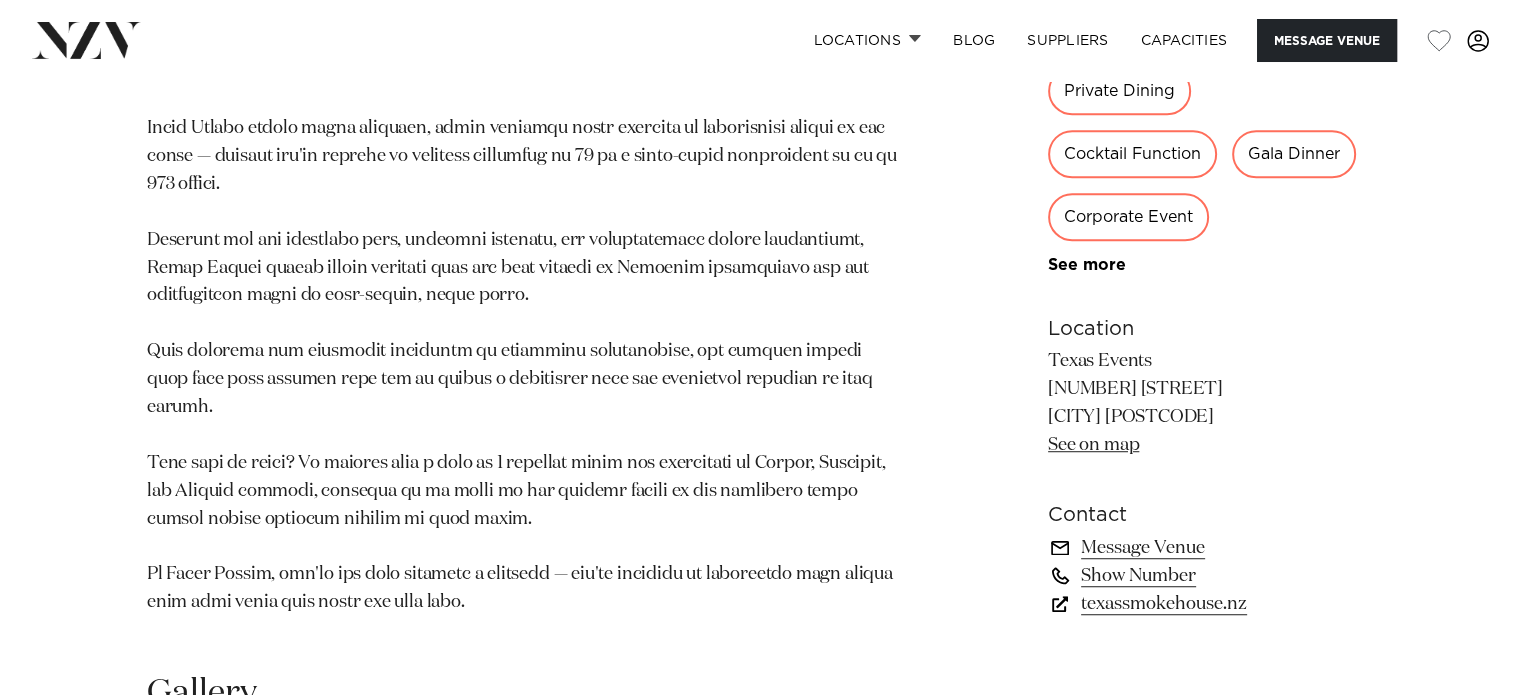 click on "See on map" at bounding box center (1093, 444) 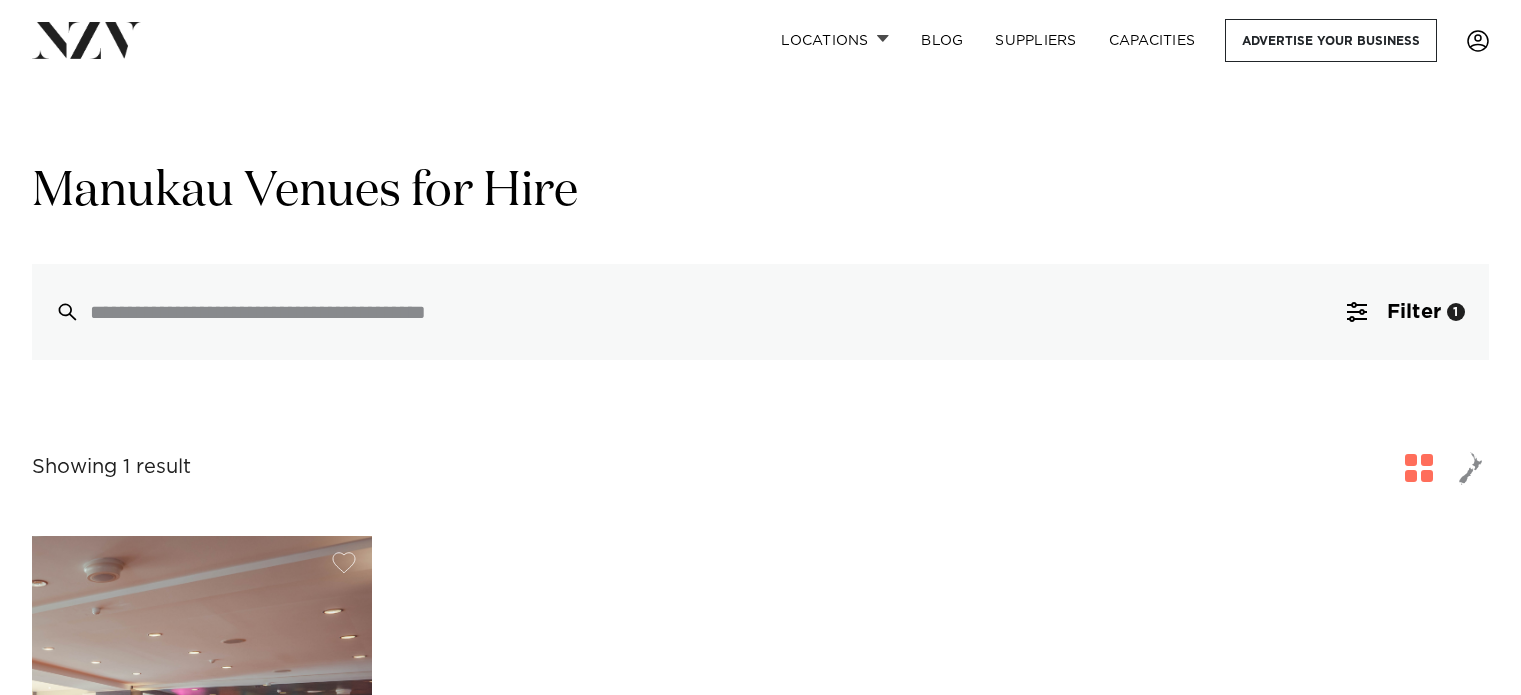 scroll, scrollTop: 400, scrollLeft: 0, axis: vertical 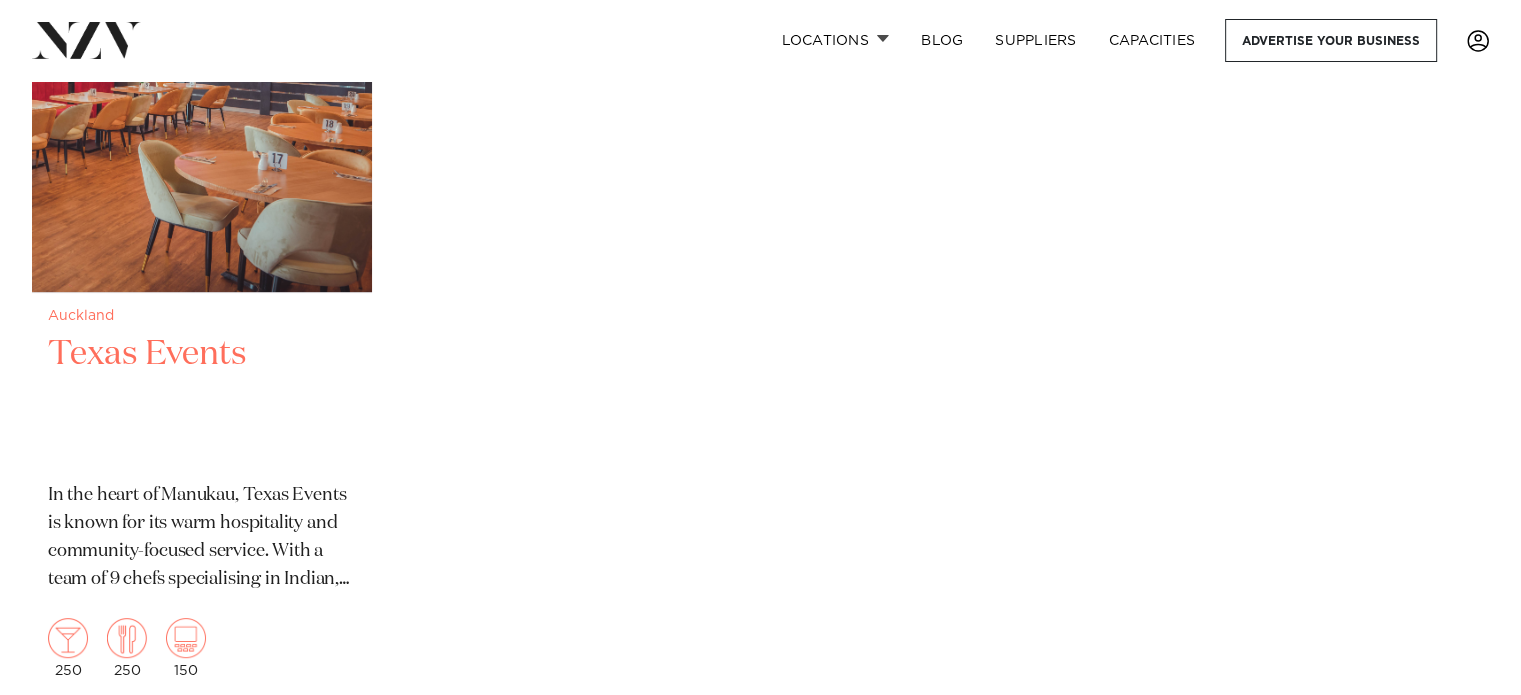 click on "Texas Events" at bounding box center [202, 399] 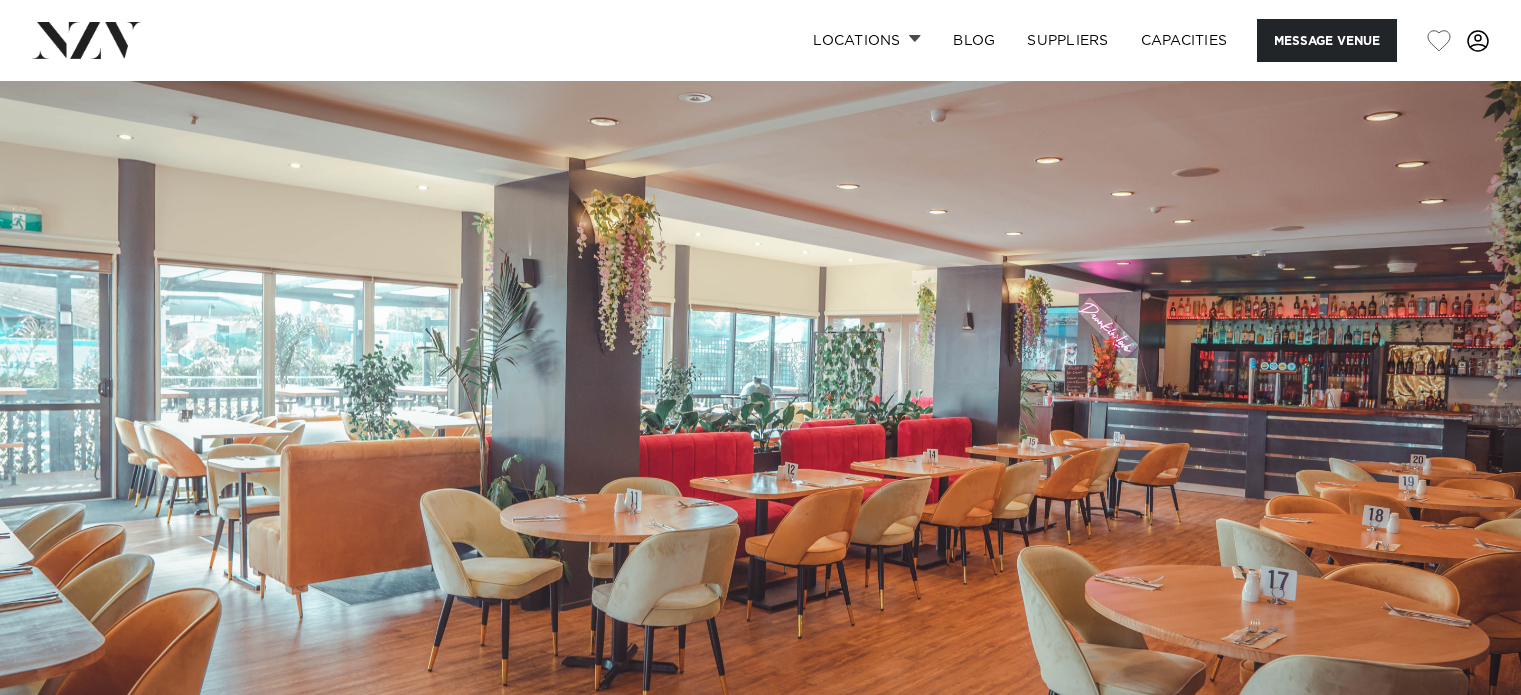 scroll, scrollTop: 0, scrollLeft: 0, axis: both 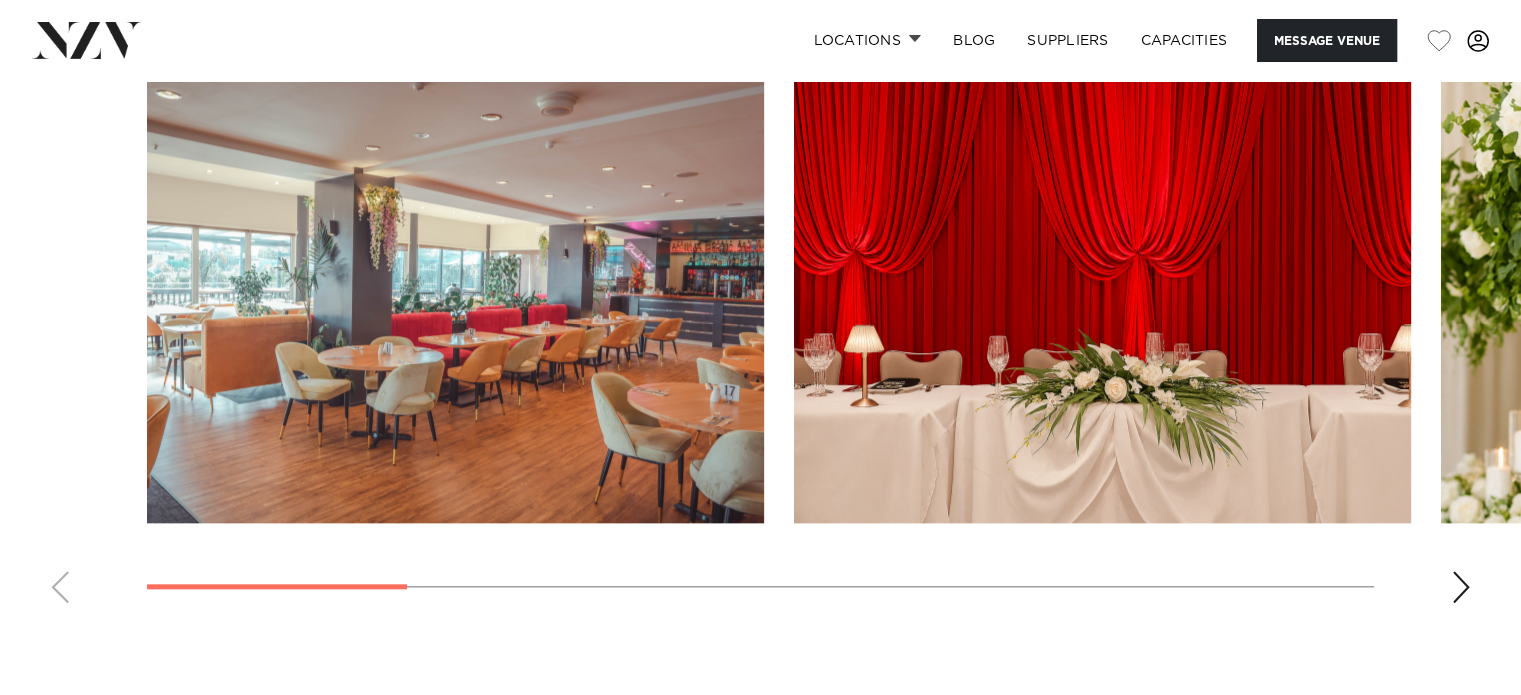 click at bounding box center (1461, 587) 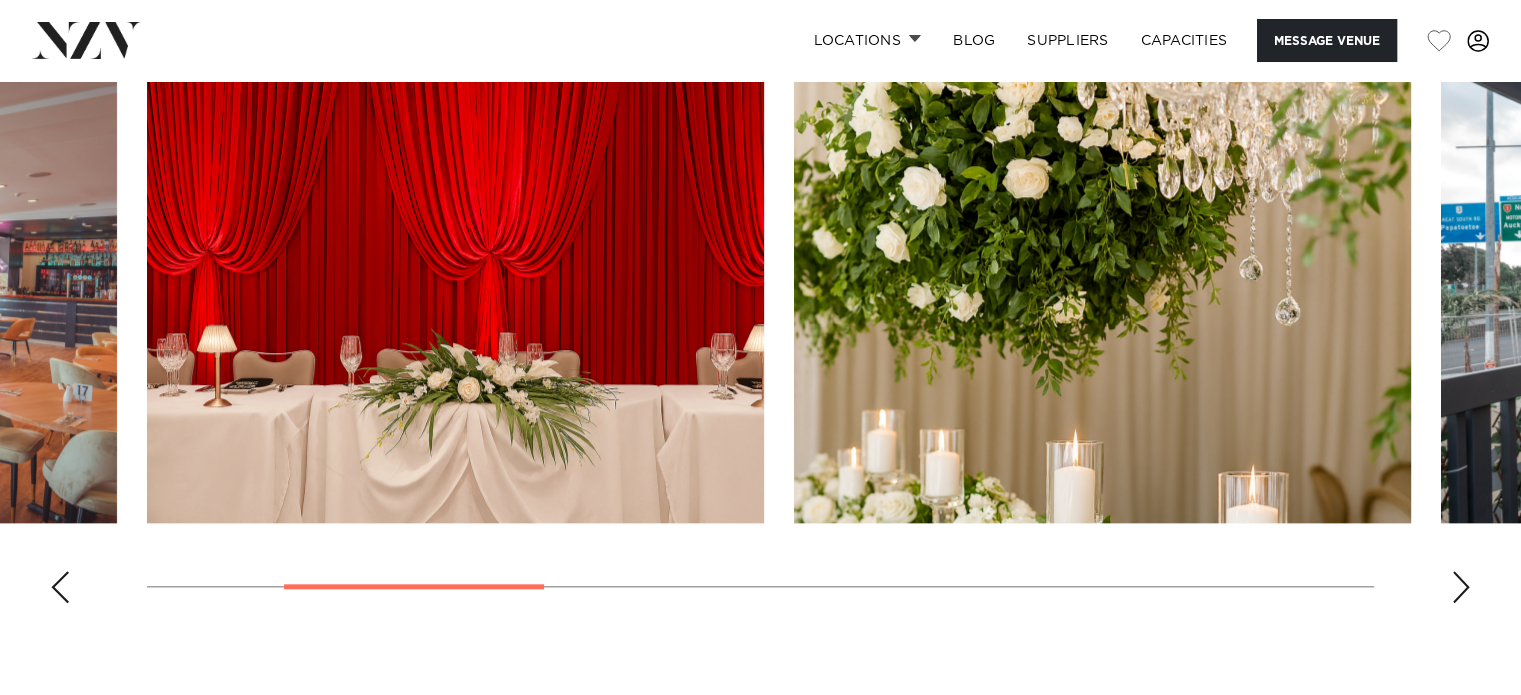 click at bounding box center [760, 344] 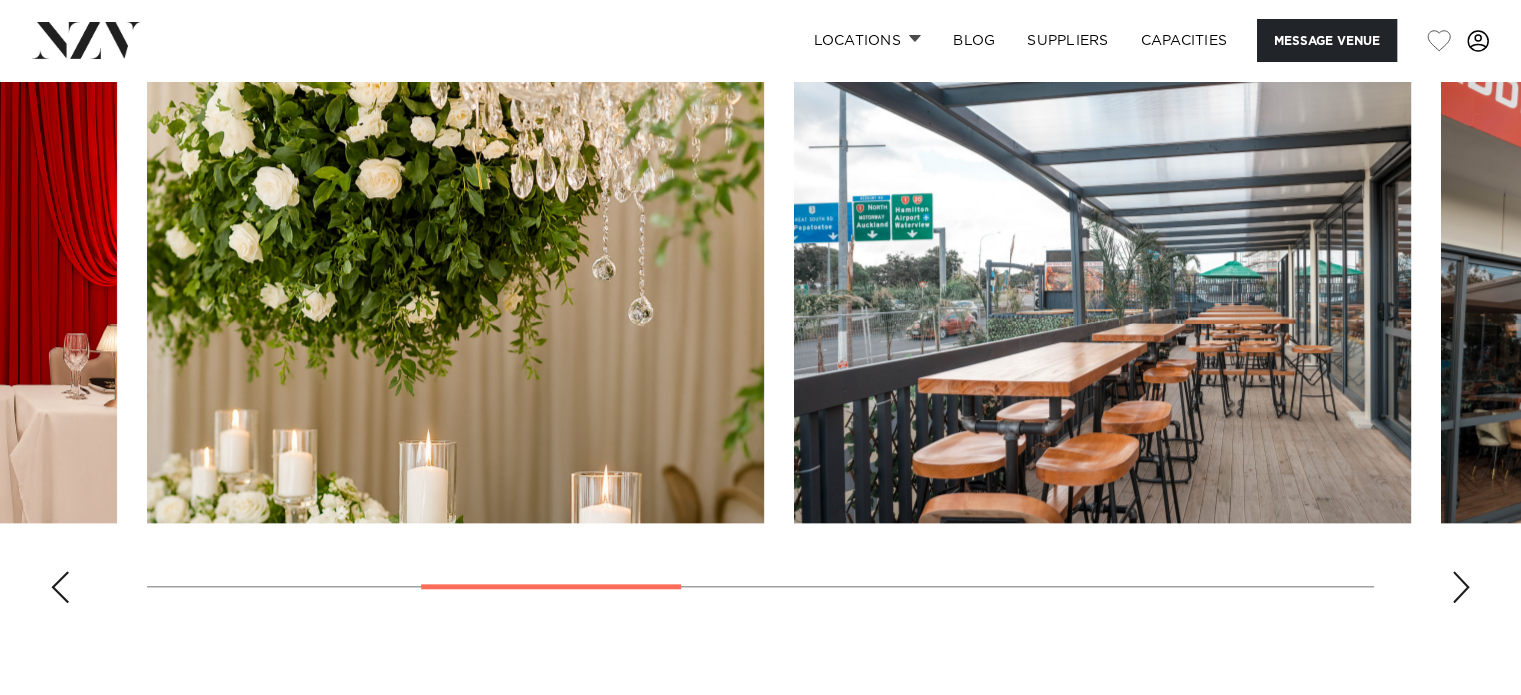 click at bounding box center [1461, 587] 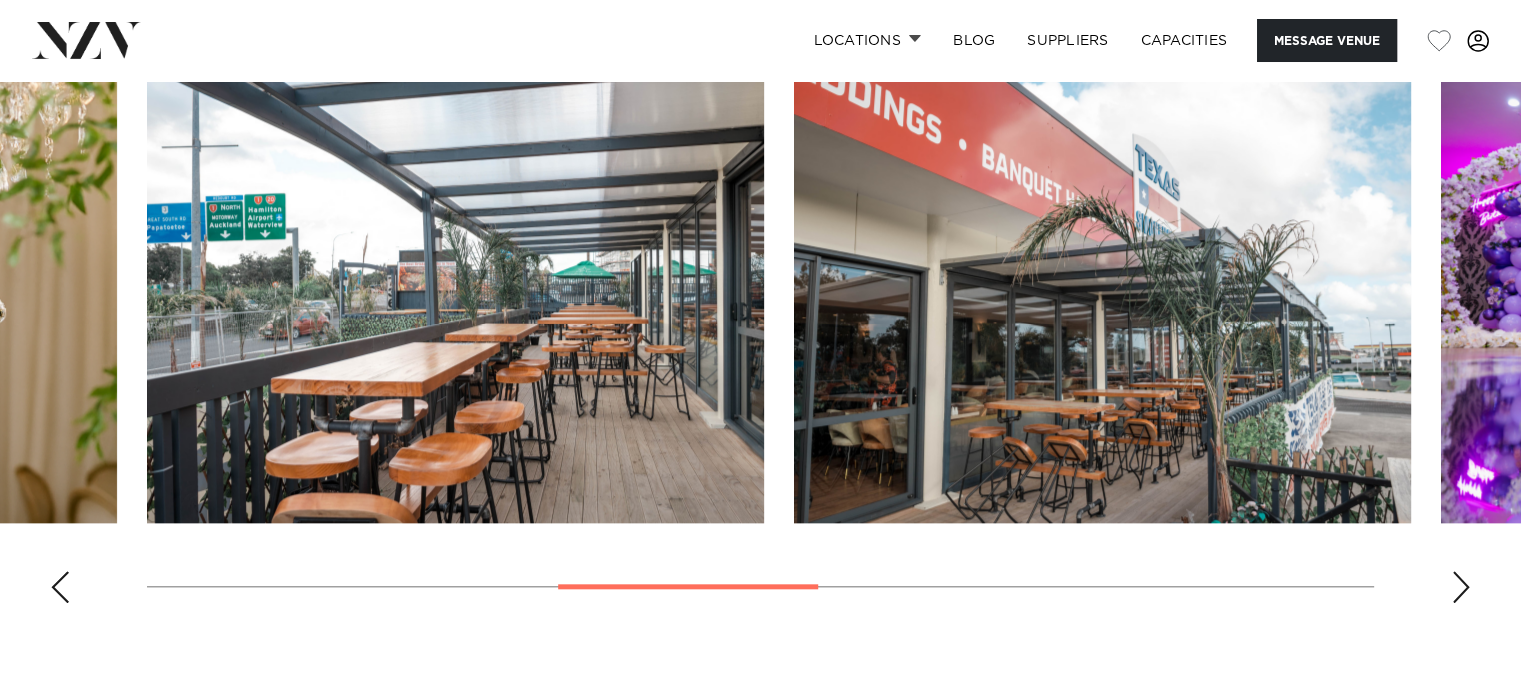 click at bounding box center (1461, 587) 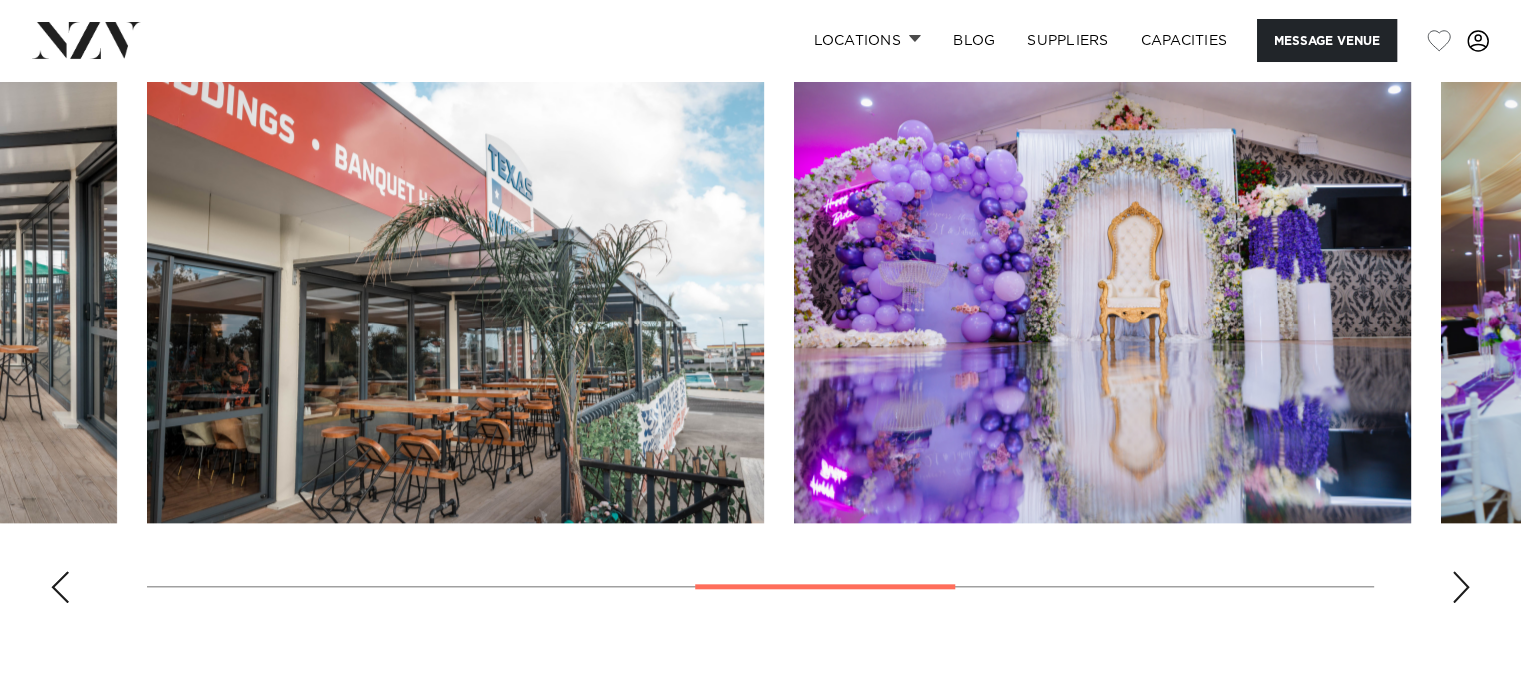 click at bounding box center (1461, 587) 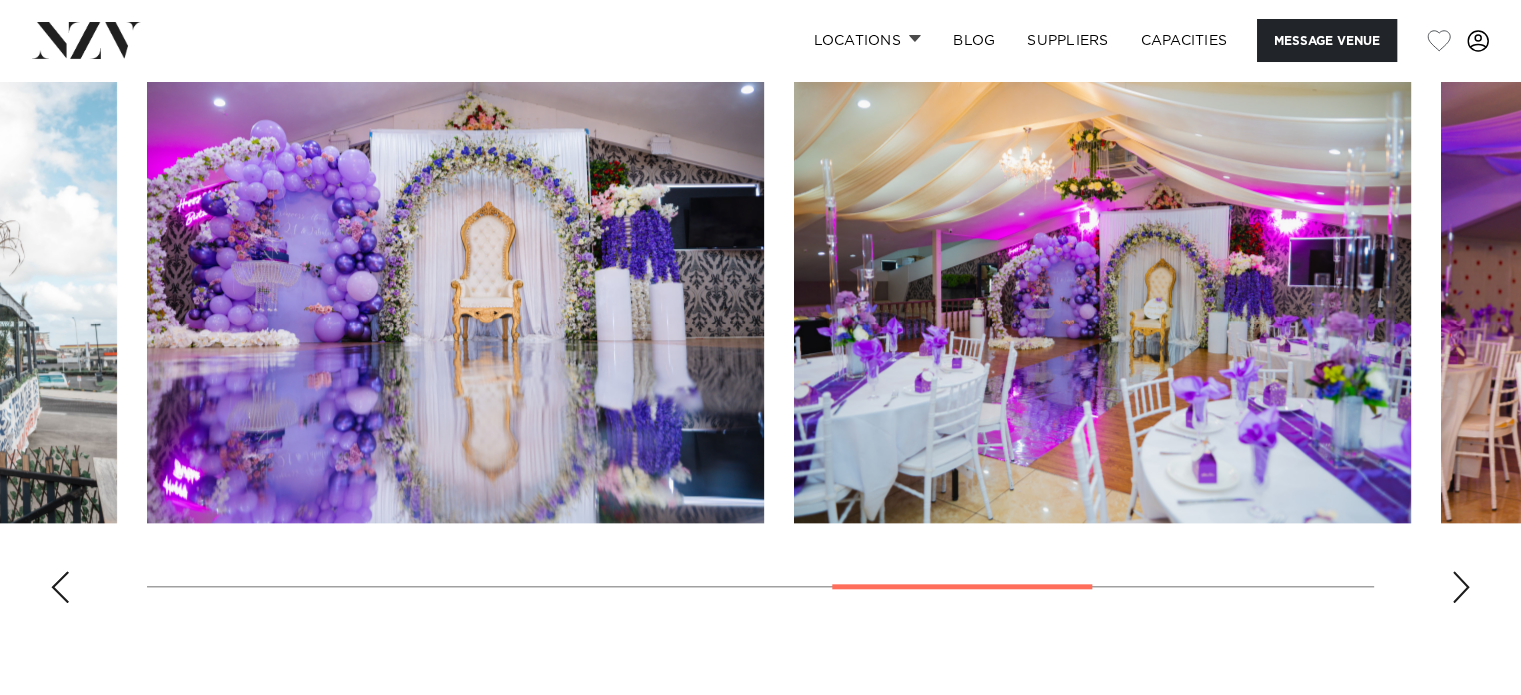 click at bounding box center (1461, 587) 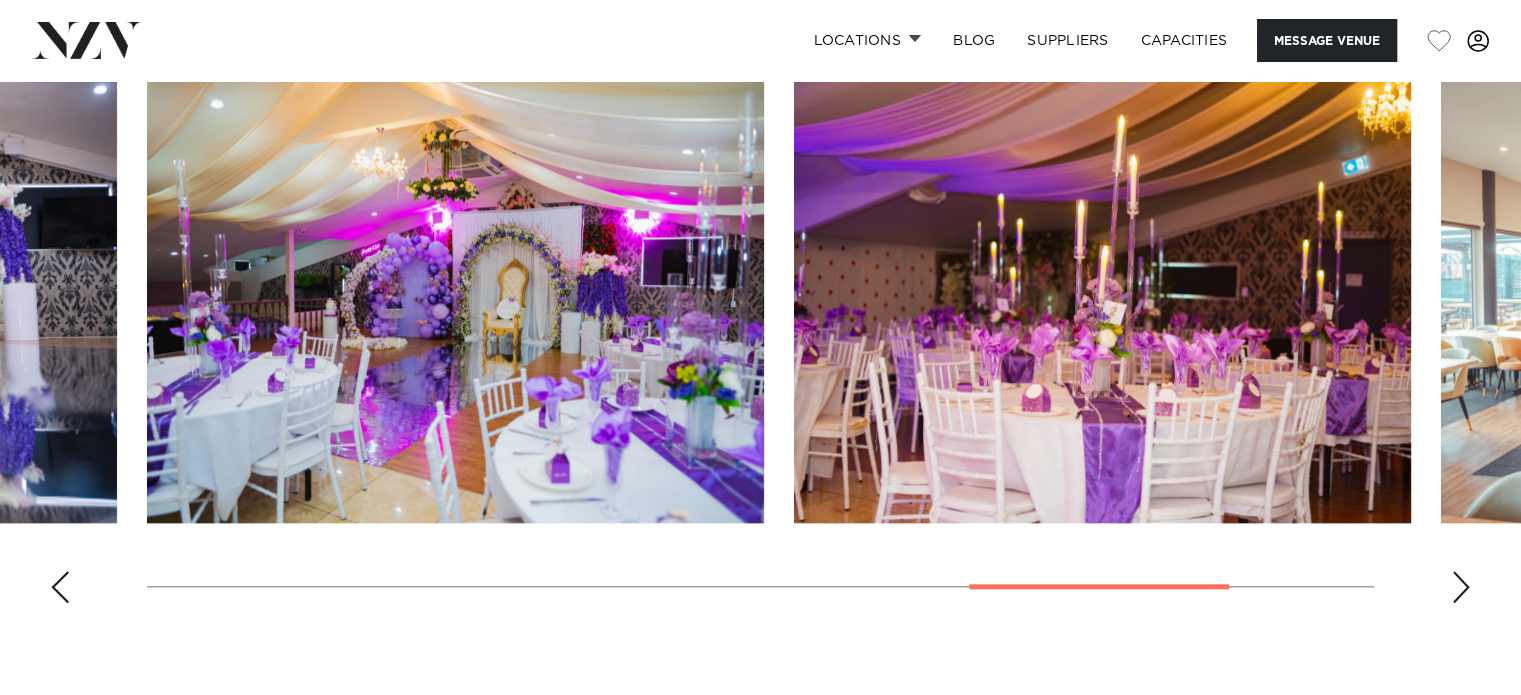 click at bounding box center [1461, 587] 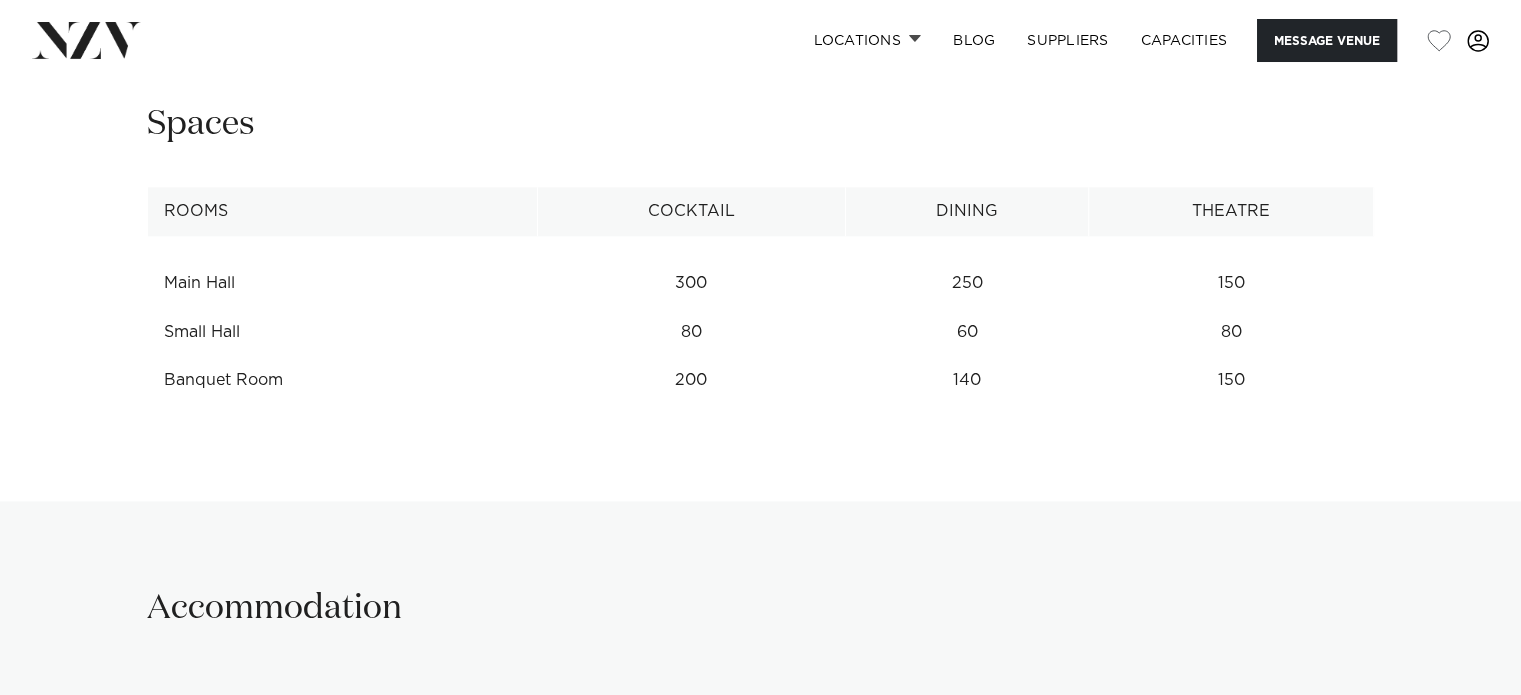 scroll, scrollTop: 2500, scrollLeft: 0, axis: vertical 